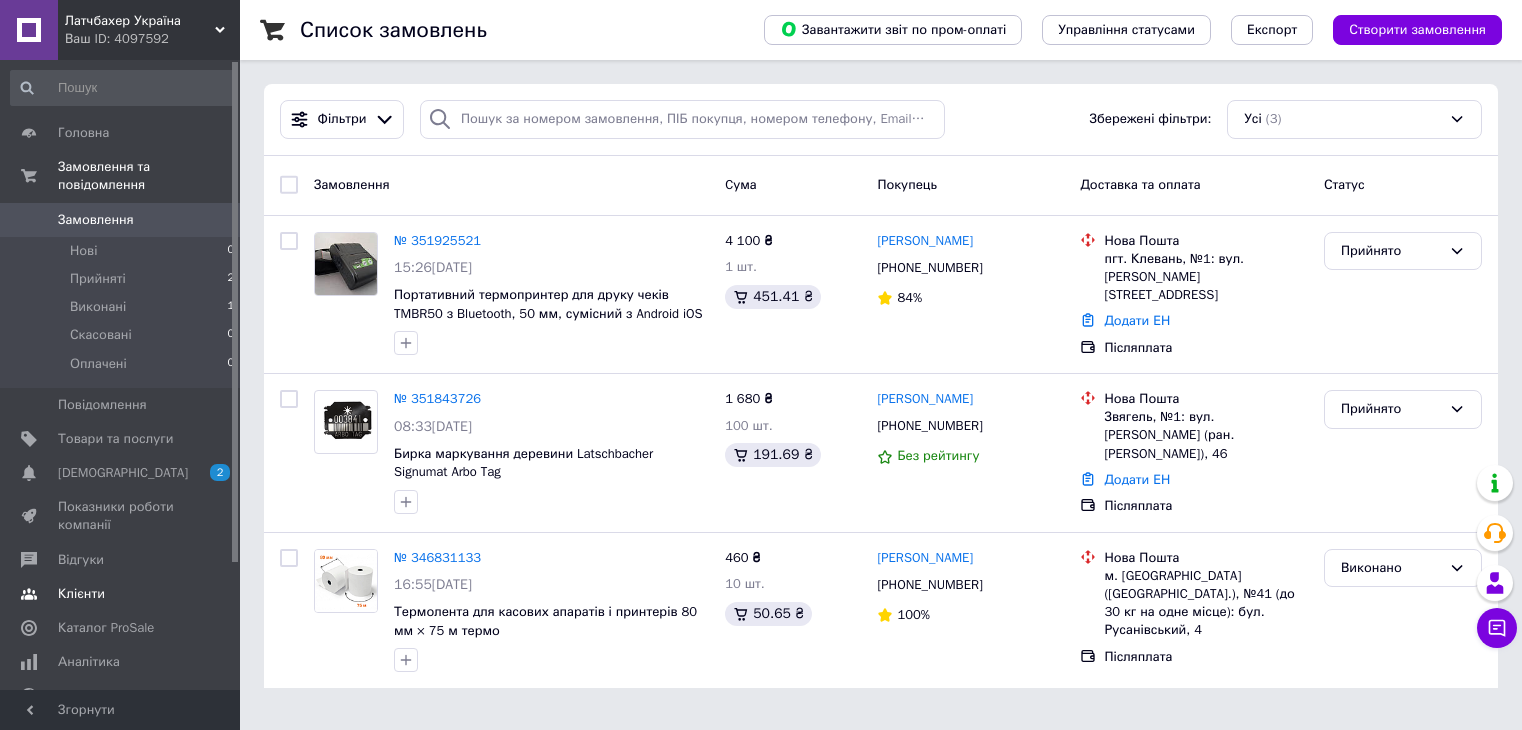 scroll, scrollTop: 0, scrollLeft: 0, axis: both 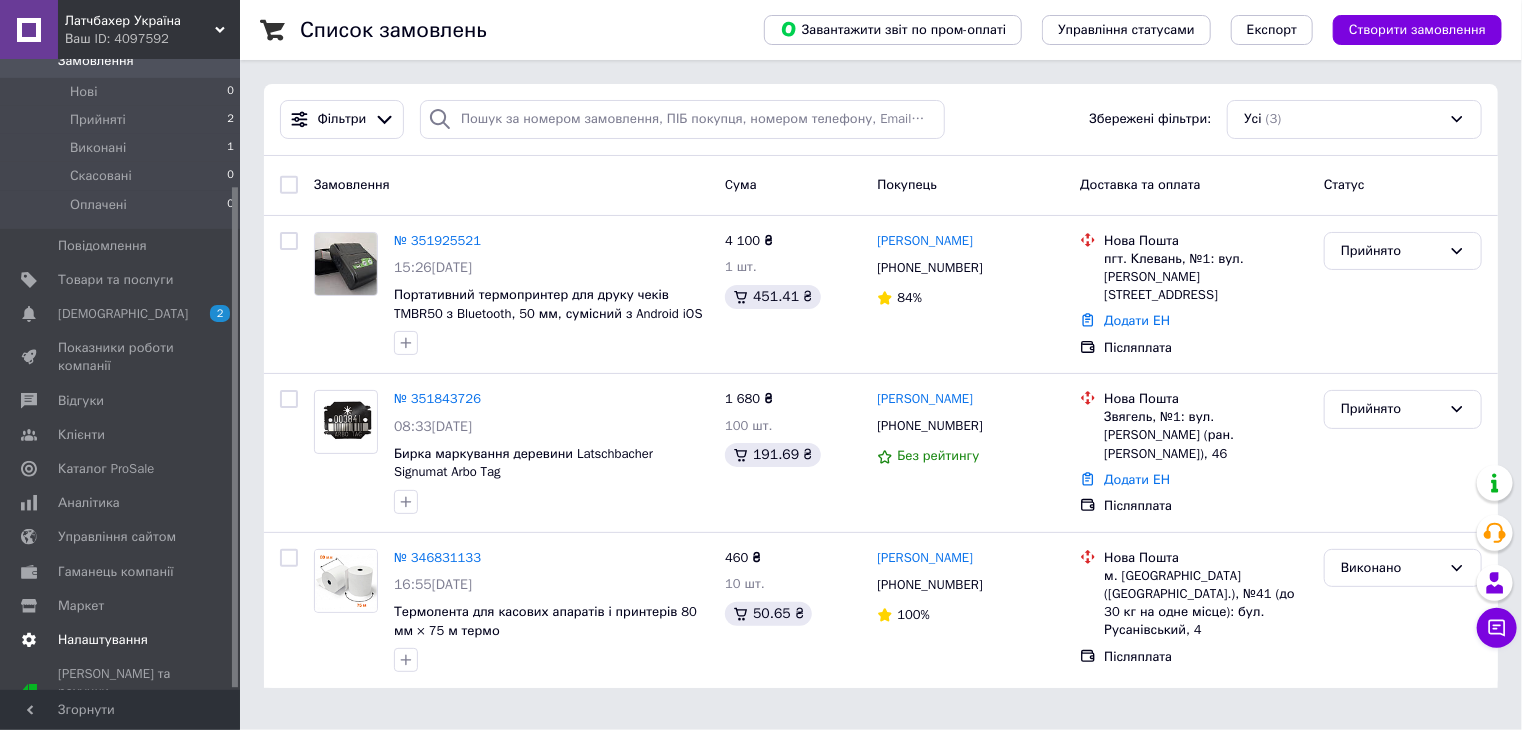 click on "Налаштування" at bounding box center [103, 640] 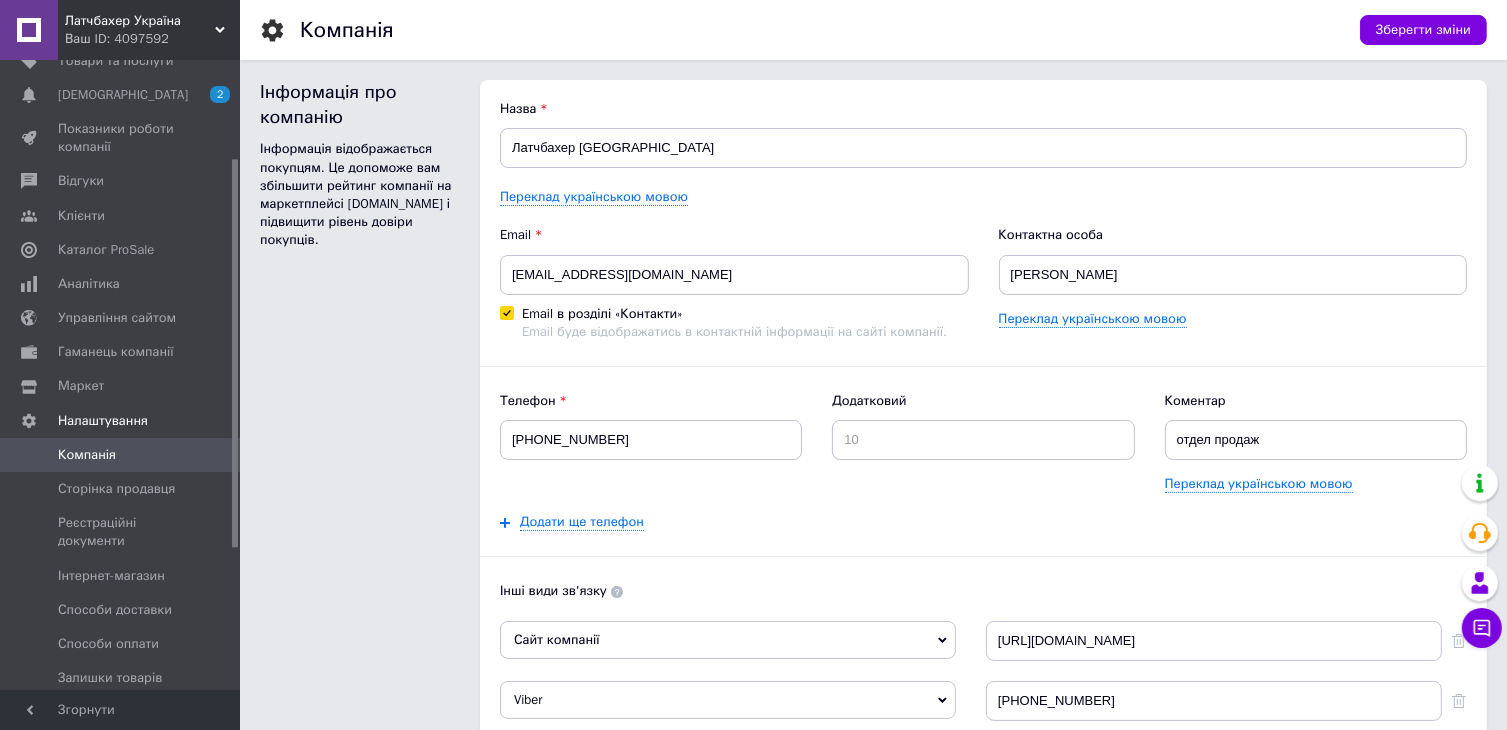 scroll, scrollTop: 100, scrollLeft: 0, axis: vertical 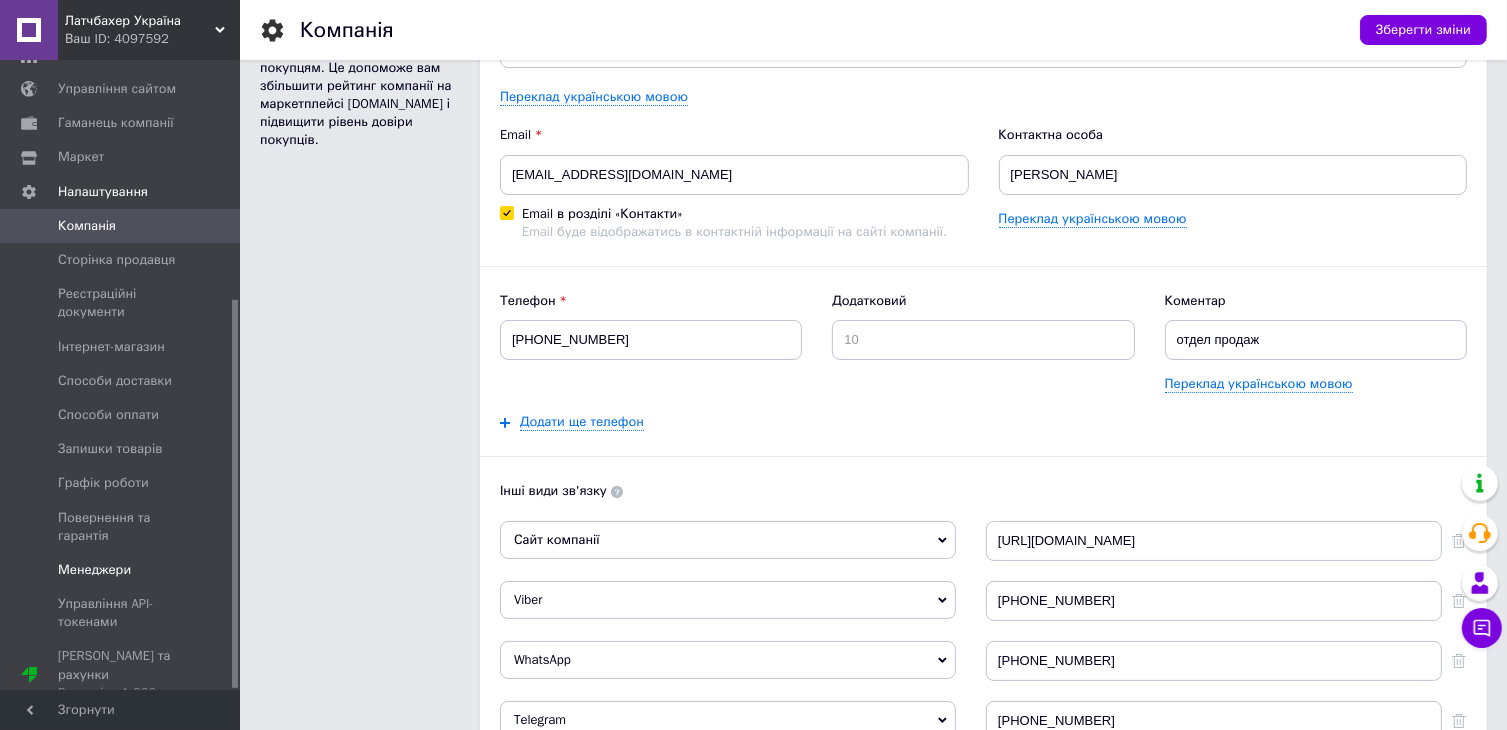 click on "Менеджери" at bounding box center (94, 570) 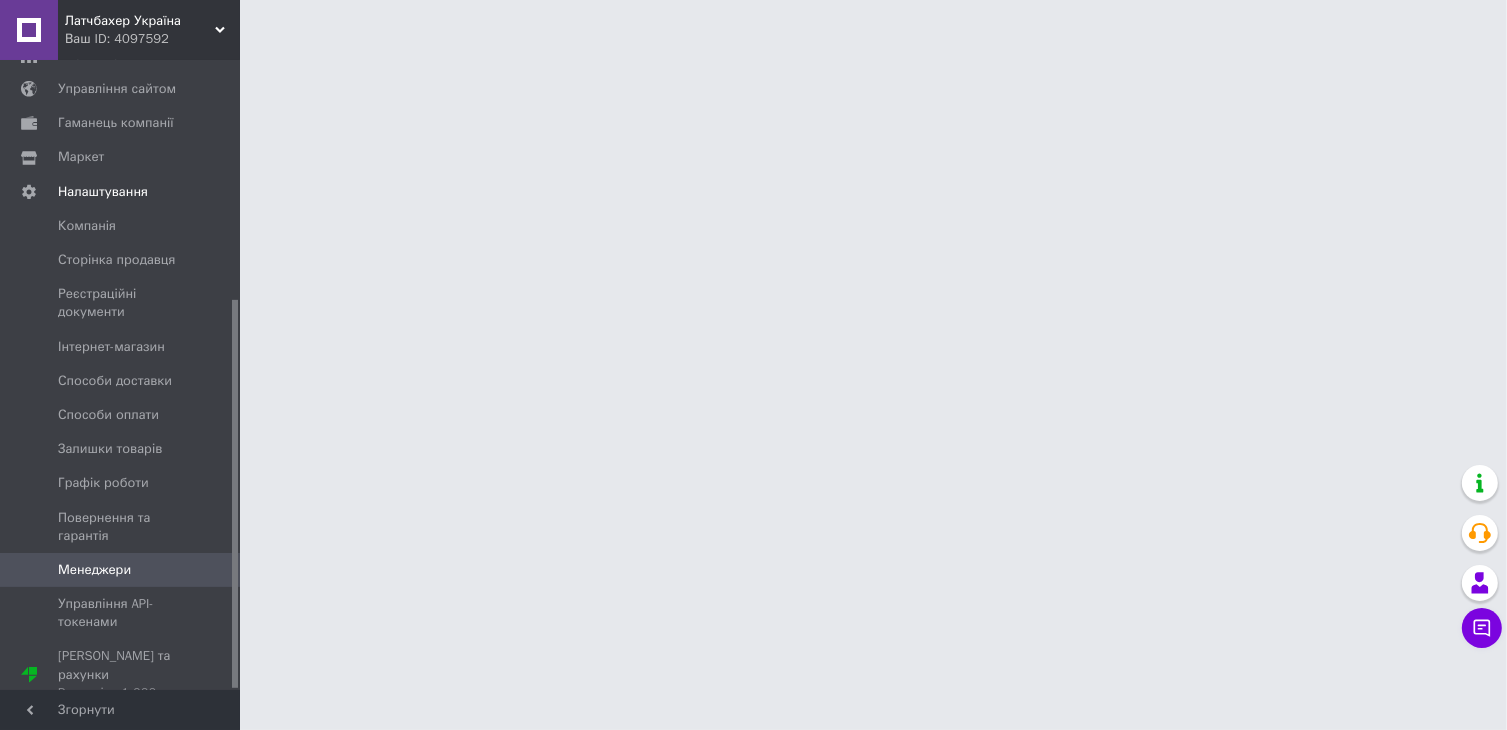 scroll, scrollTop: 0, scrollLeft: 0, axis: both 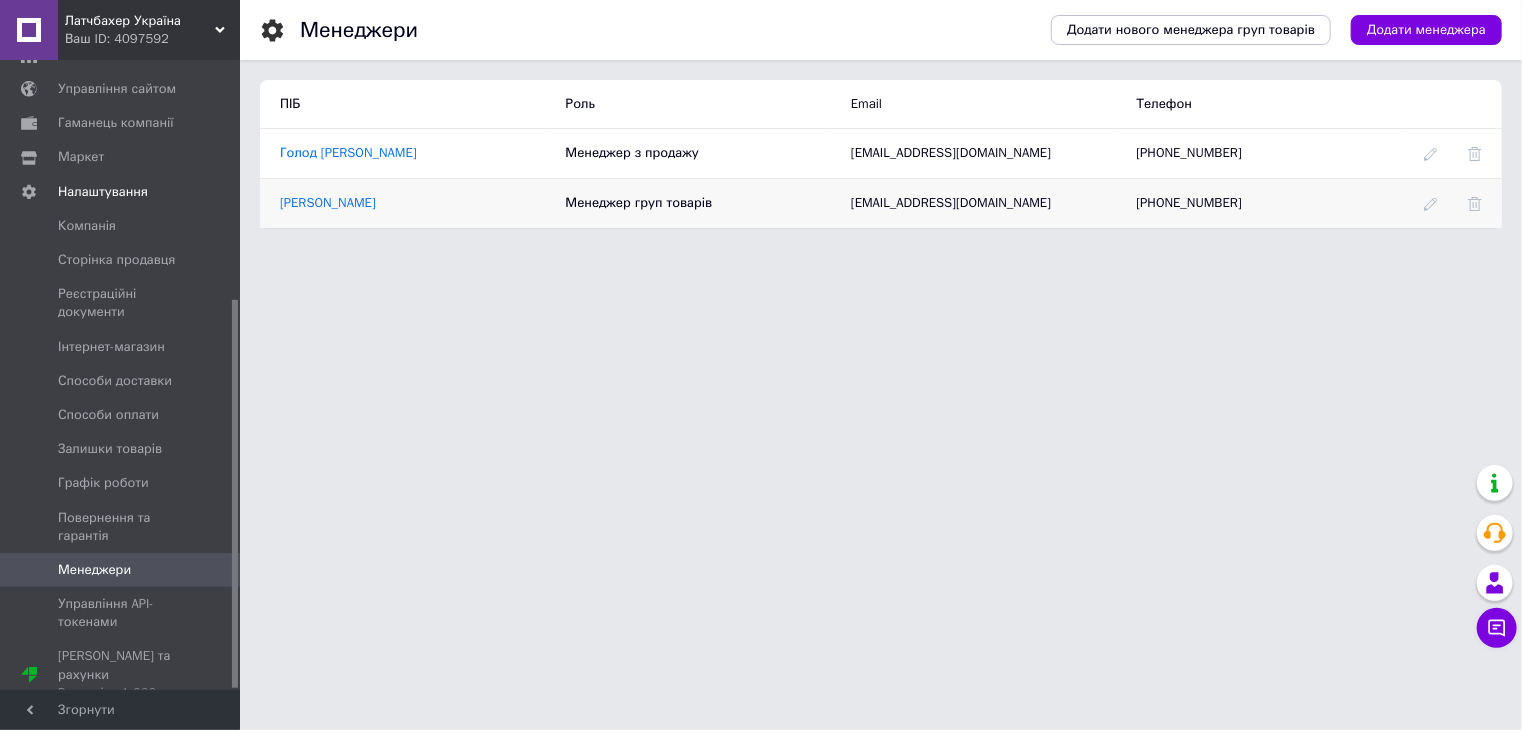 click on "Менеджер груп товарів" at bounding box center [689, 202] 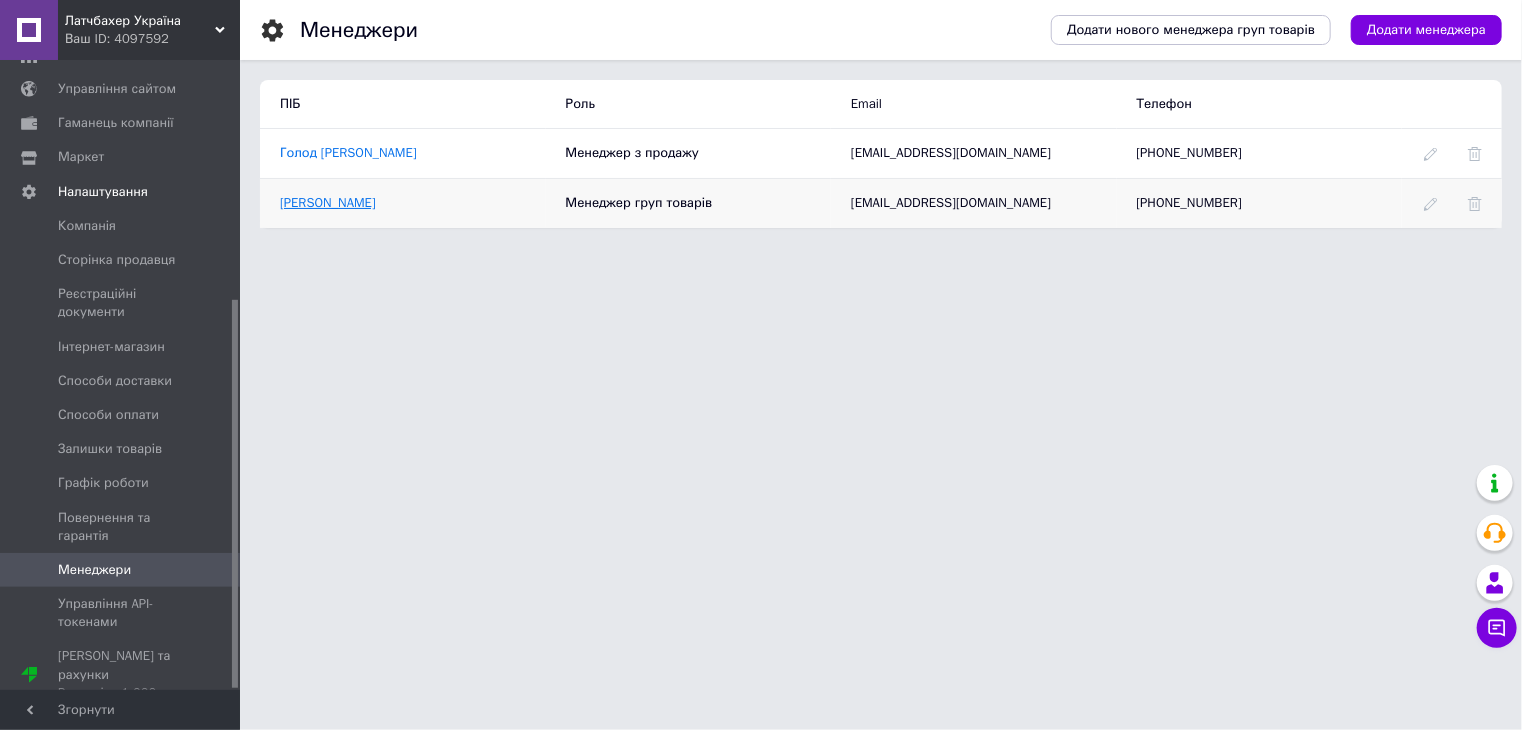 click on "[PERSON_NAME]" at bounding box center (328, 202) 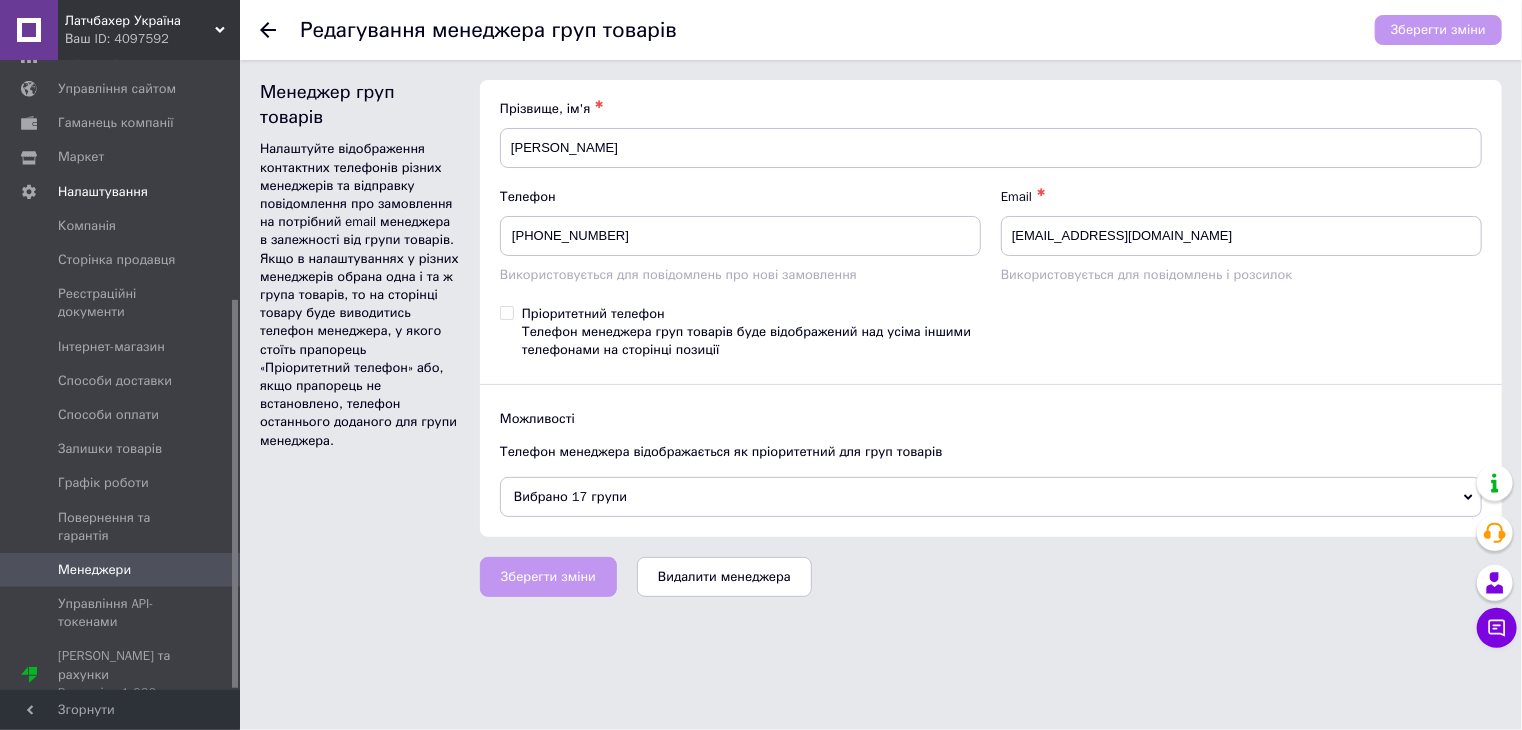 click on "Прізвище, ім'я ✱ Шатківський Назар Телефон +380675604111 Використовується для повідомлень про нові замовлення Email ✱ sna@latschbacher.com.ua Використовується для повідомлень і розсилок Пріоритетний телефон Телефон менеджера груп товарів буде
відображений над усіма іншими телефонами
на сторінці позиції Можливості Телефон менеджера відображається як пріоритетний для груп товарів Вибрано 17 групи" at bounding box center (991, 308) 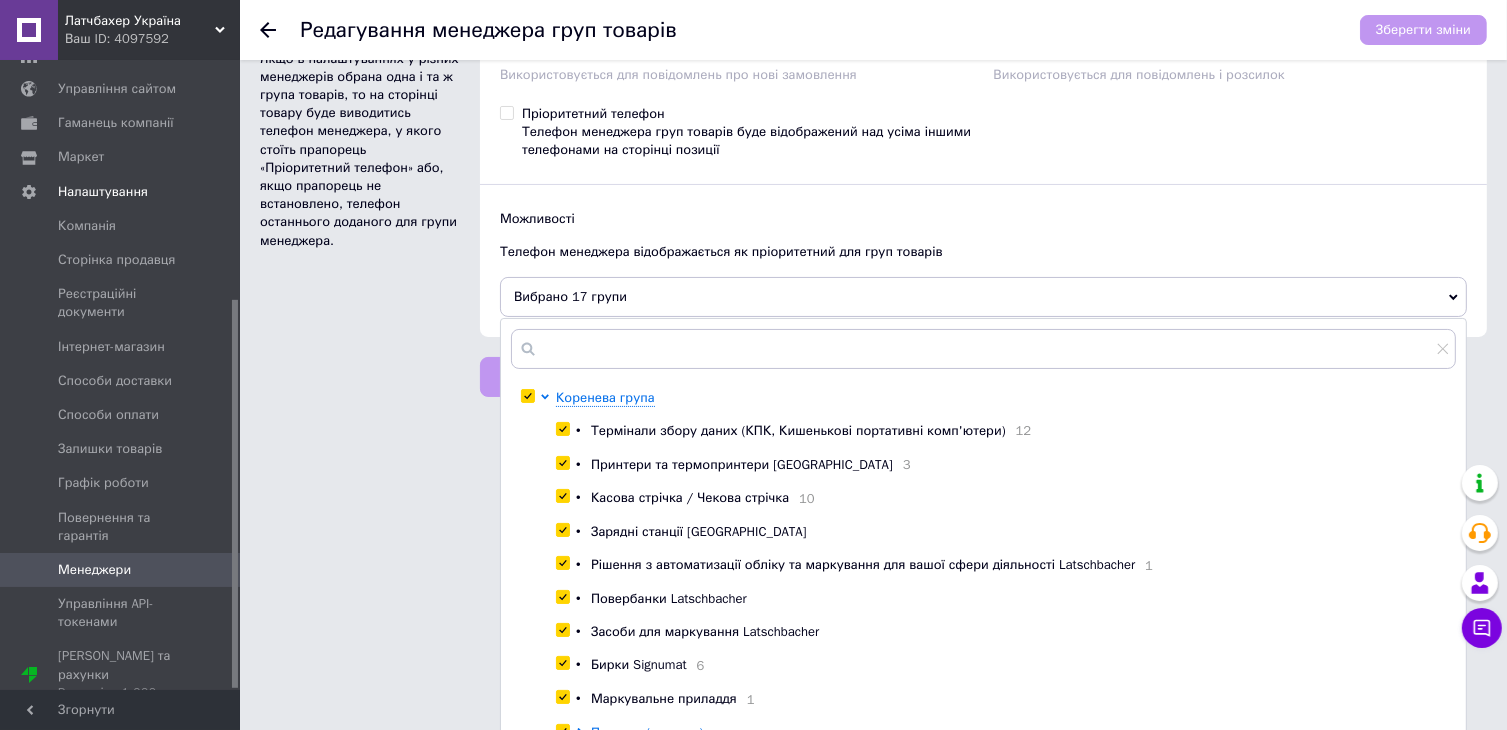 scroll, scrollTop: 297, scrollLeft: 0, axis: vertical 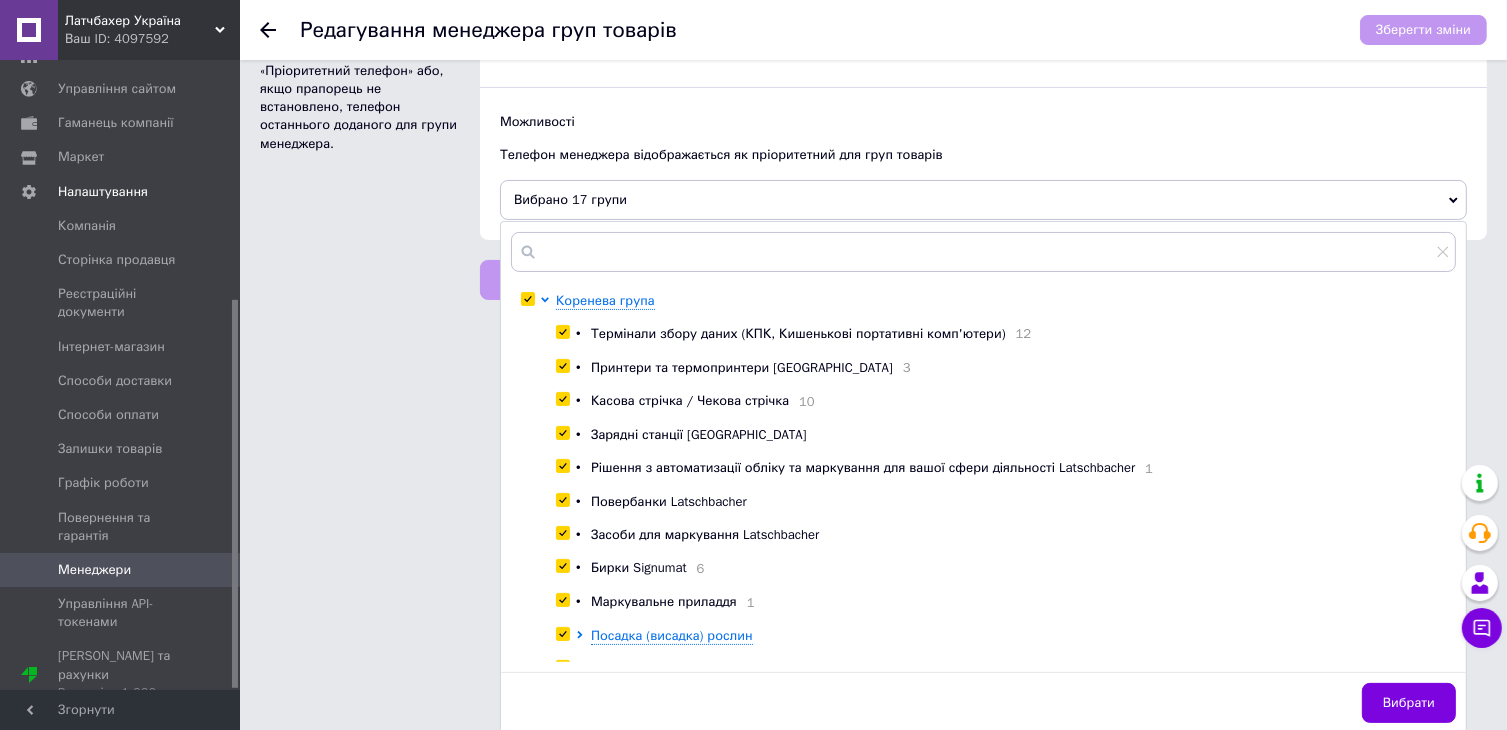 click at bounding box center (527, 299) 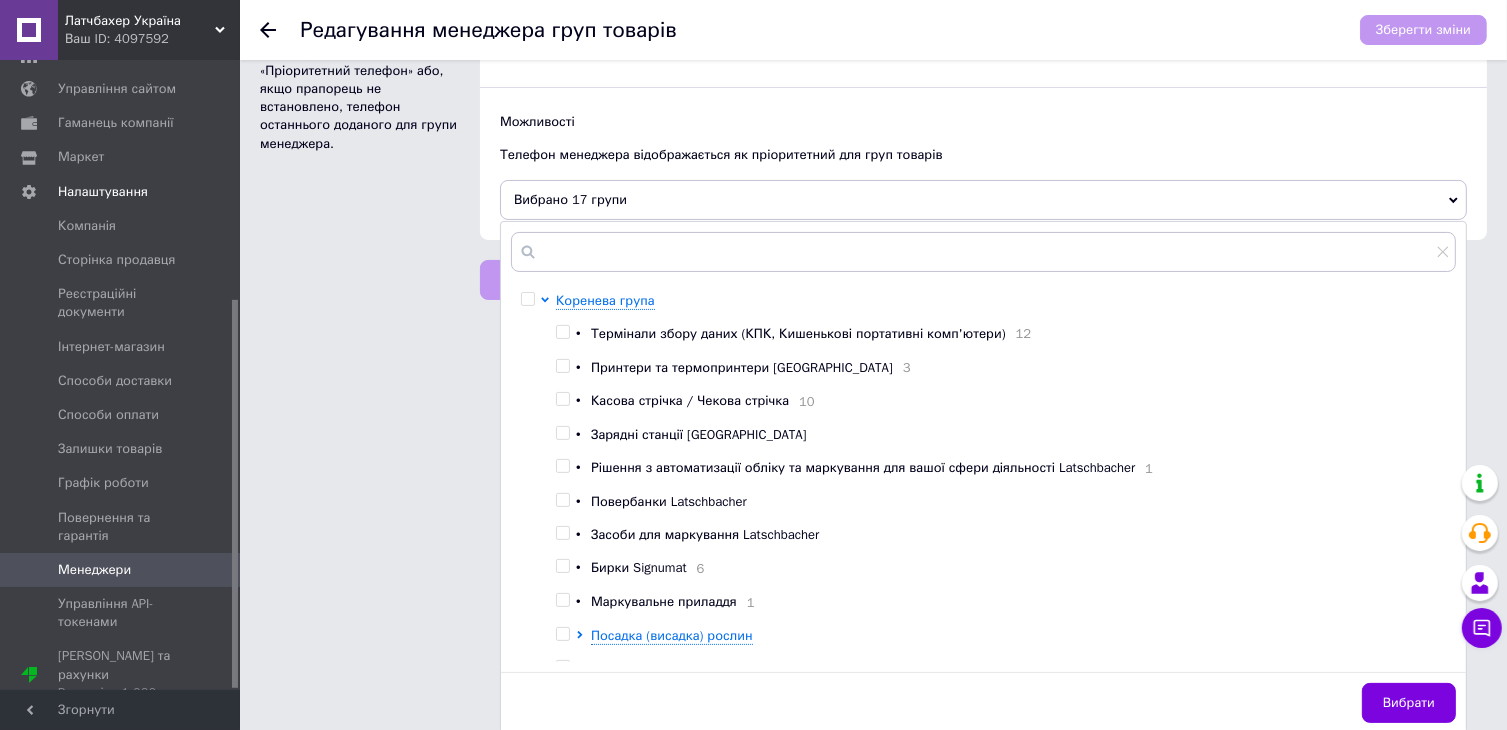 checkbox on "false" 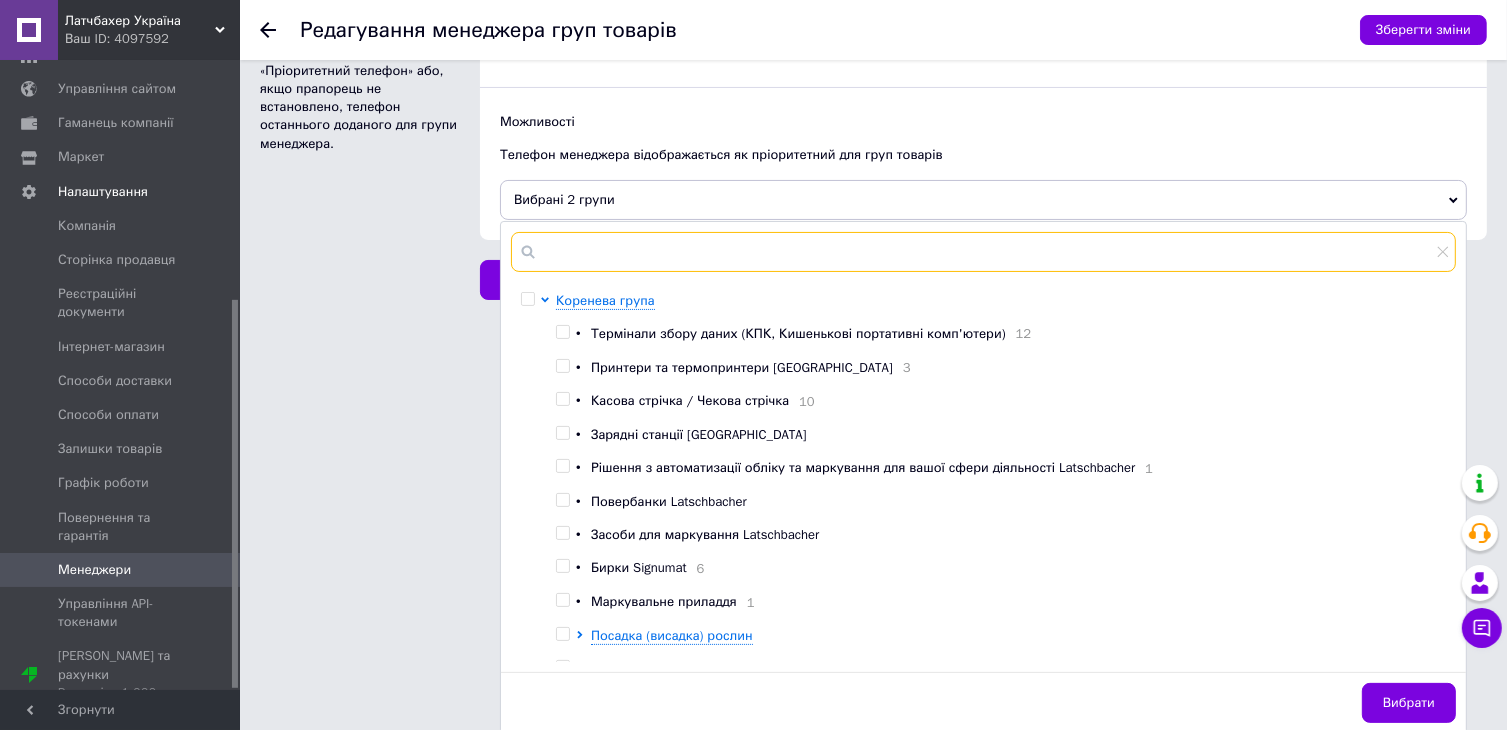click at bounding box center (983, 252) 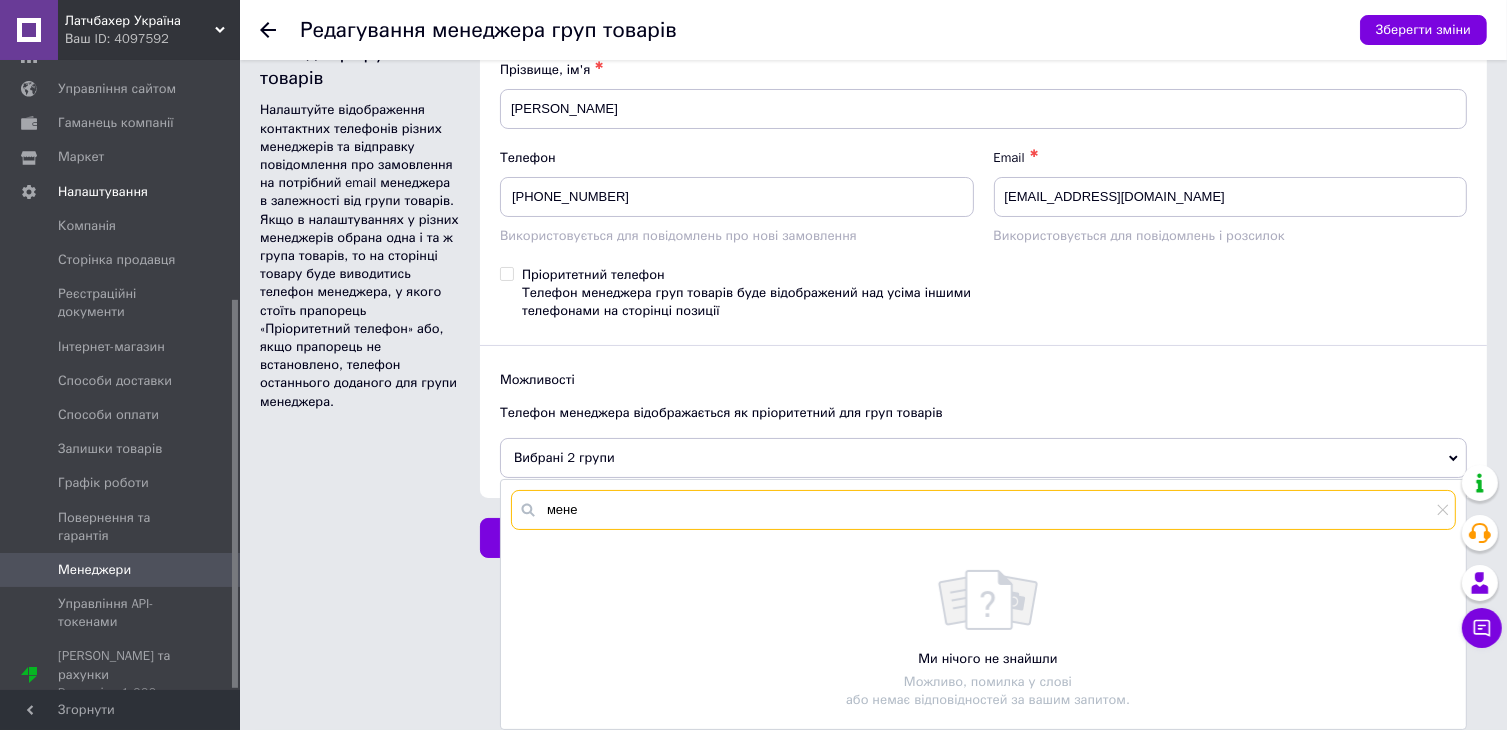 scroll, scrollTop: 36, scrollLeft: 0, axis: vertical 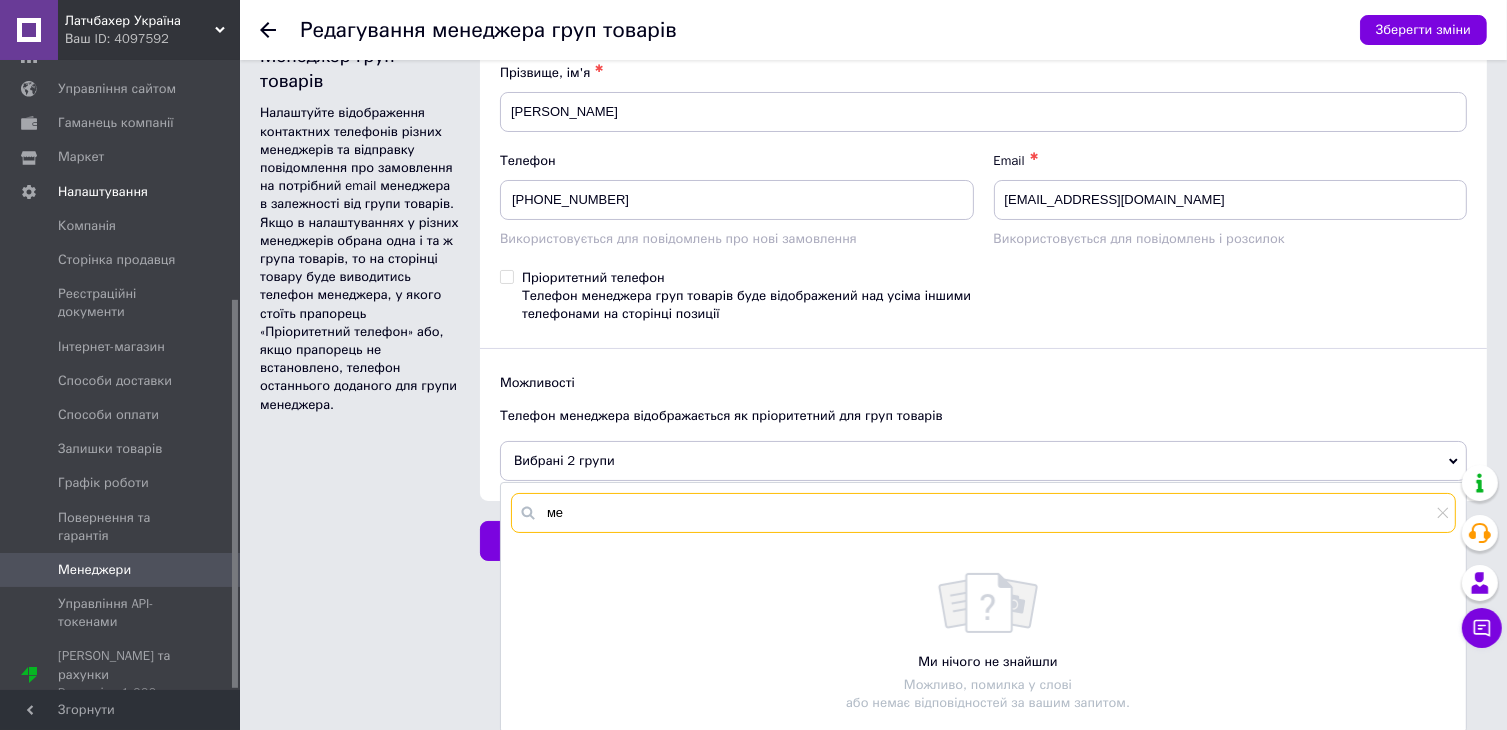type on "м" 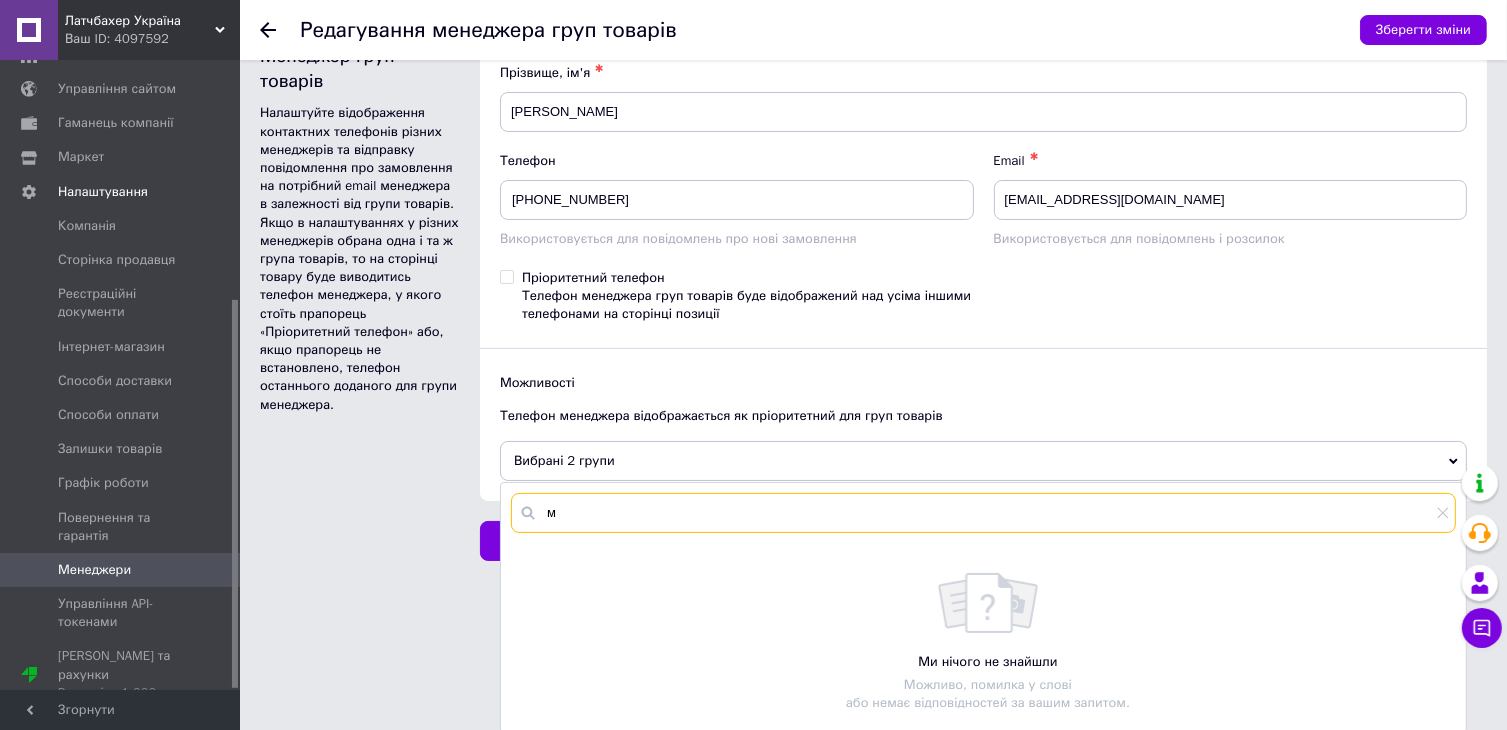 type 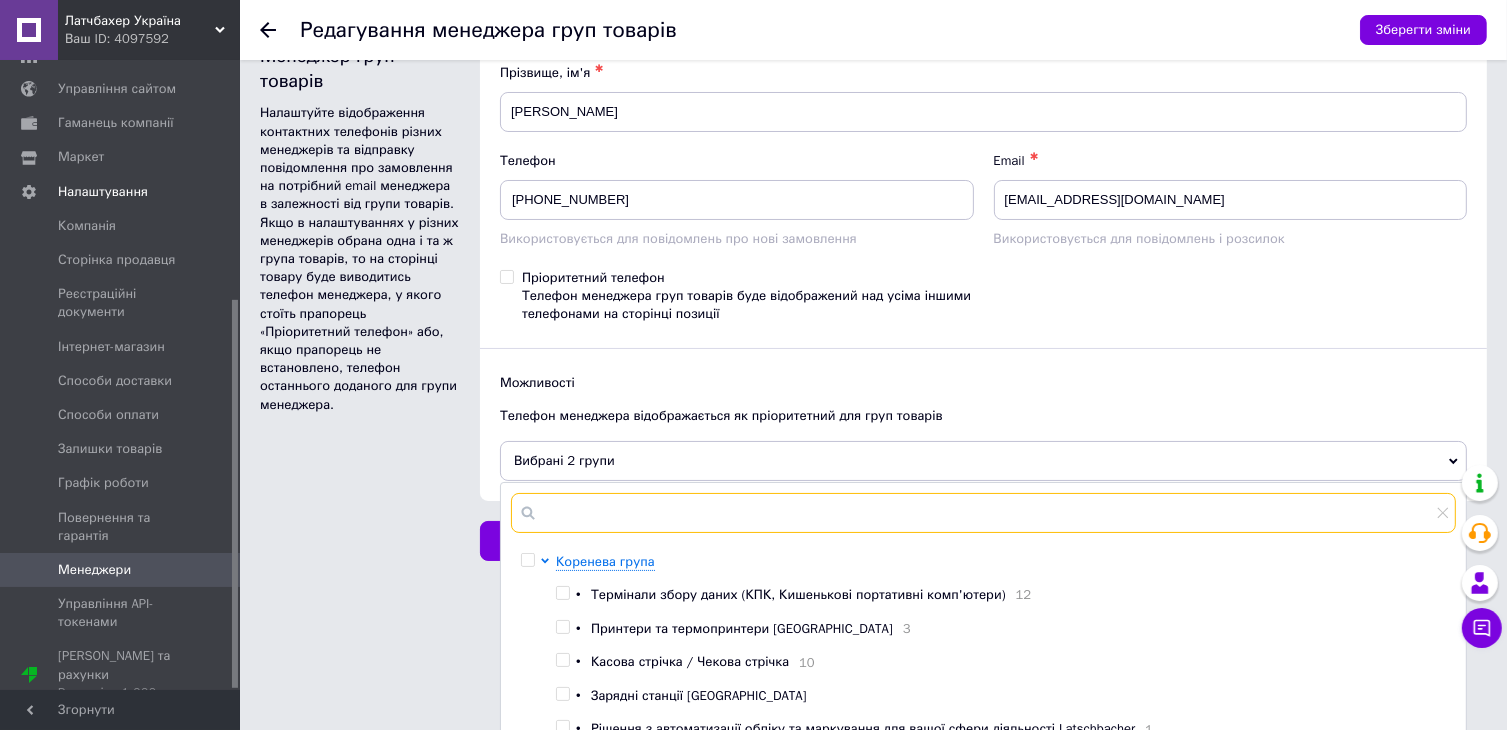 scroll, scrollTop: 297, scrollLeft: 0, axis: vertical 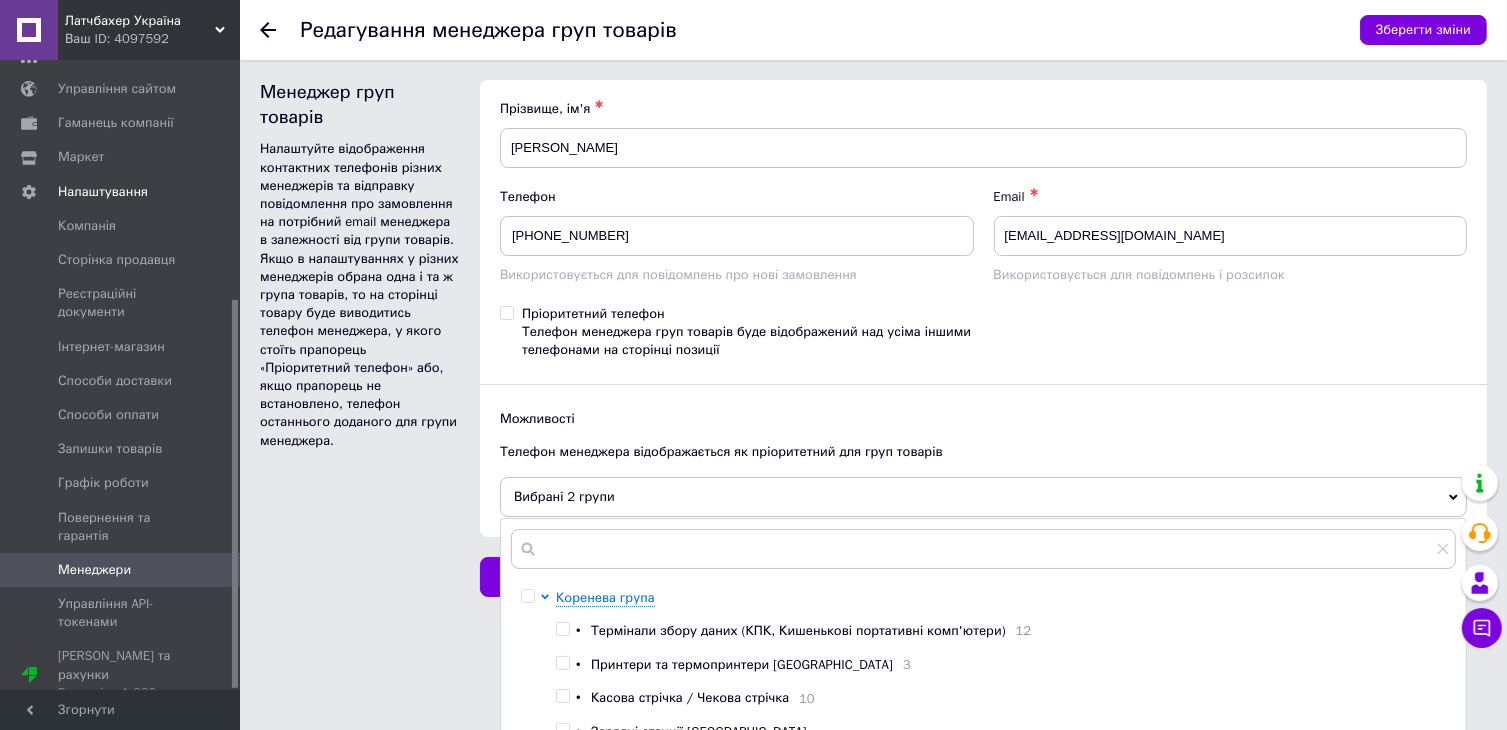 click at bounding box center (527, 596) 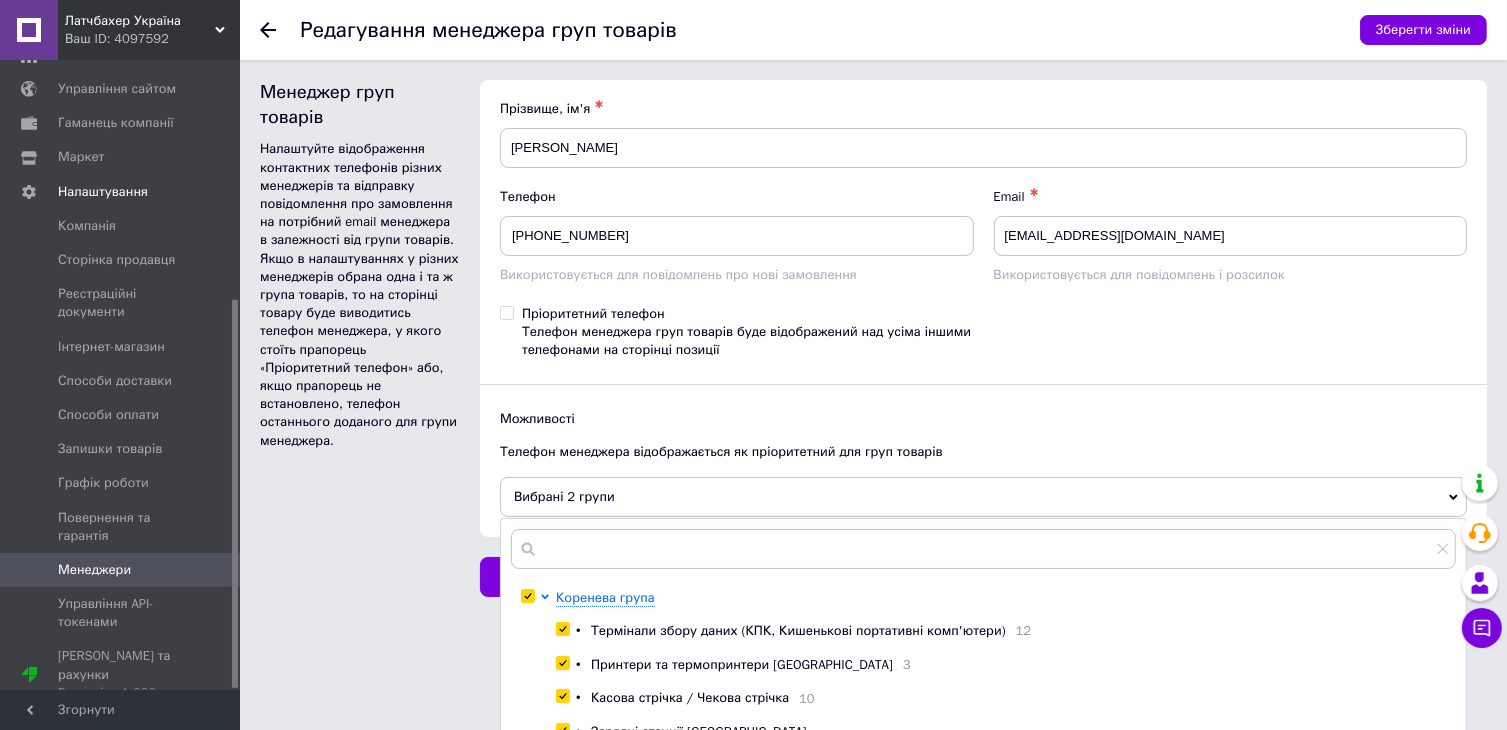 checkbox on "true" 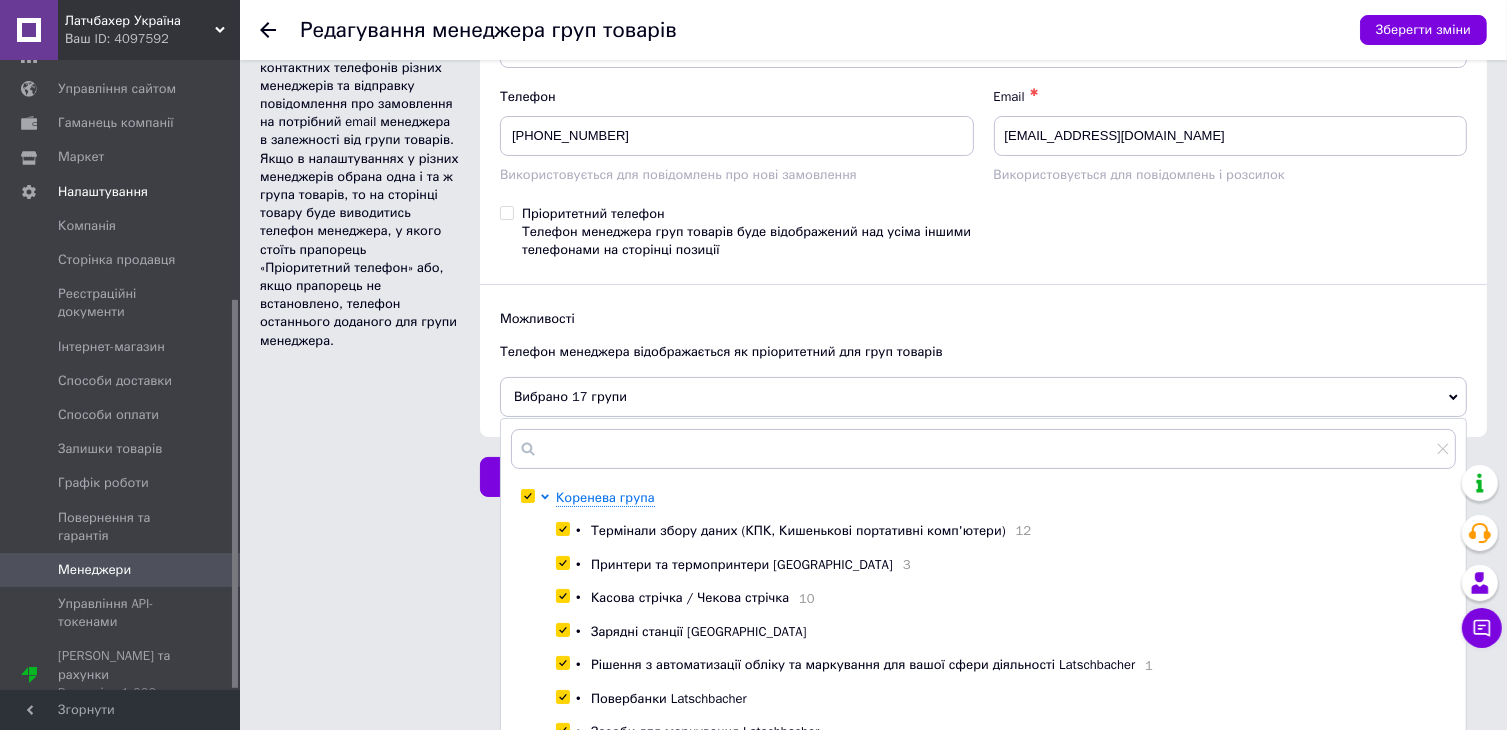 scroll, scrollTop: 297, scrollLeft: 0, axis: vertical 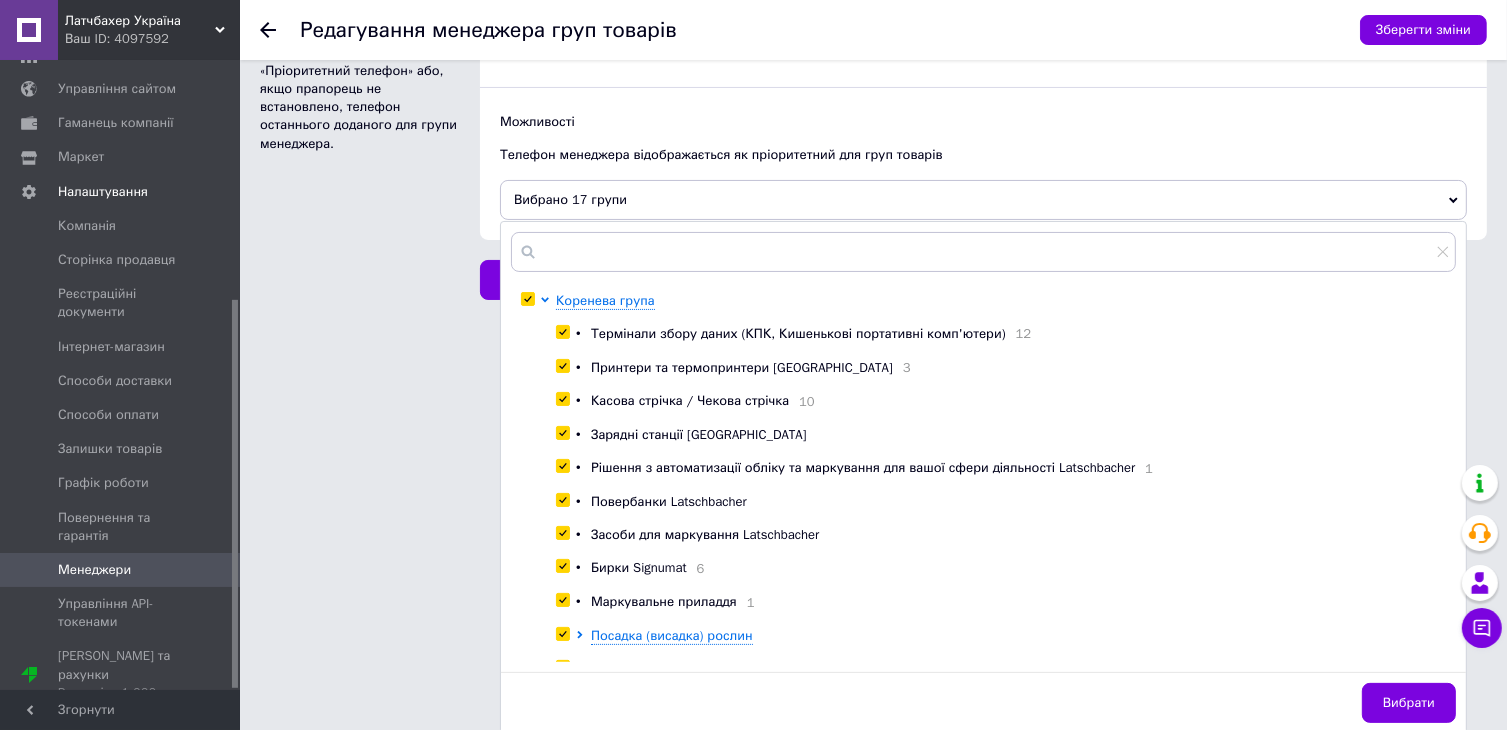 click on "Латчбахер Україна Ваш ID: 4097592 Сайт Латчбахер Україна Кабінет покупця Перевірити стан системи Сторінка на порталі Довідка Вийти Головна Замовлення та повідомлення 0 0 Товари та послуги Сповіщення 2 0 Показники роботи компанії Відгуки Клієнти Каталог ProSale Аналітика Управління сайтом Гаманець компанії Маркет Налаштування Компанія Сторінка продавця Реєстраційні документи Інтернет-магазин Способи доставки Способи оплати Залишки товарів Графік роботи Повернення та гарантія Менеджери Тарифи та рахунки 12" at bounding box center (753, 11) 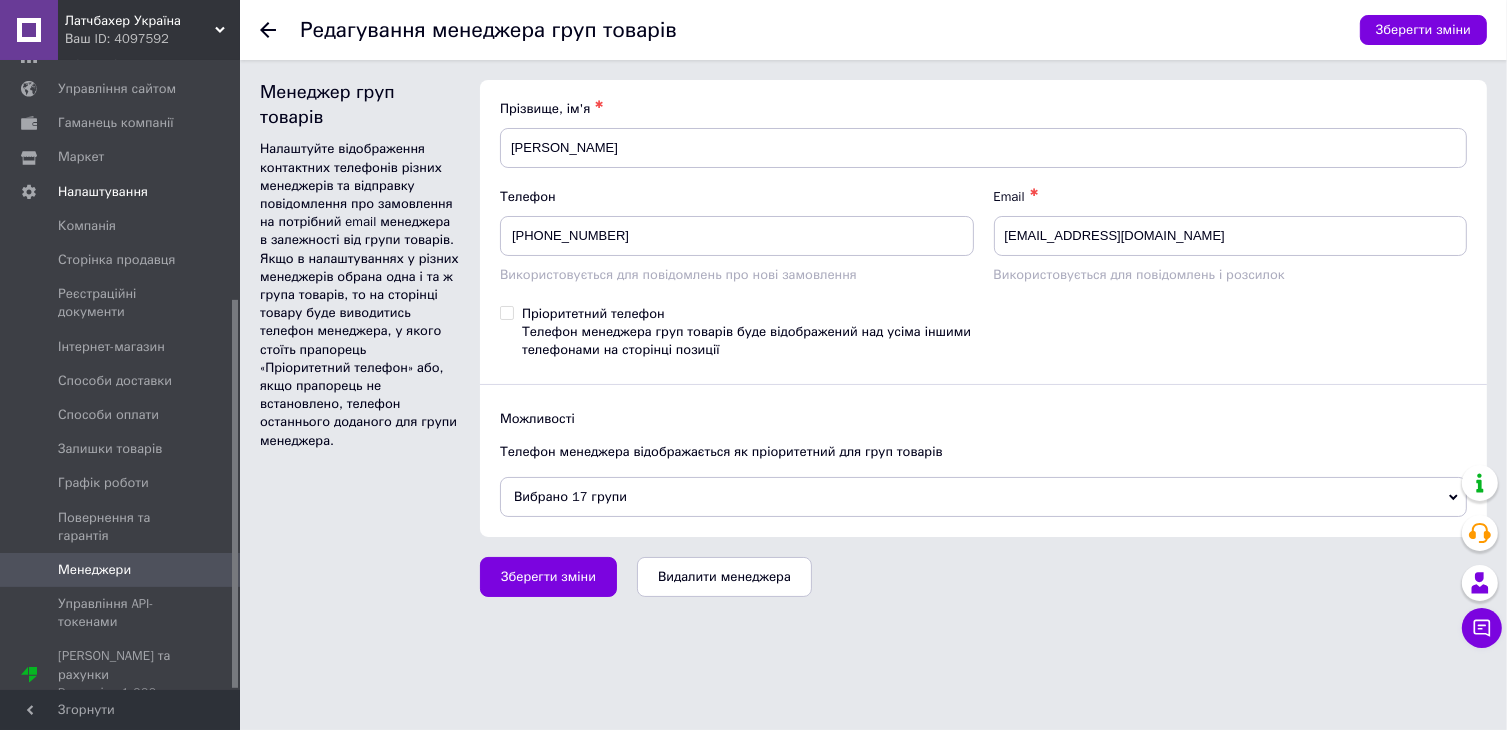 scroll, scrollTop: 0, scrollLeft: 0, axis: both 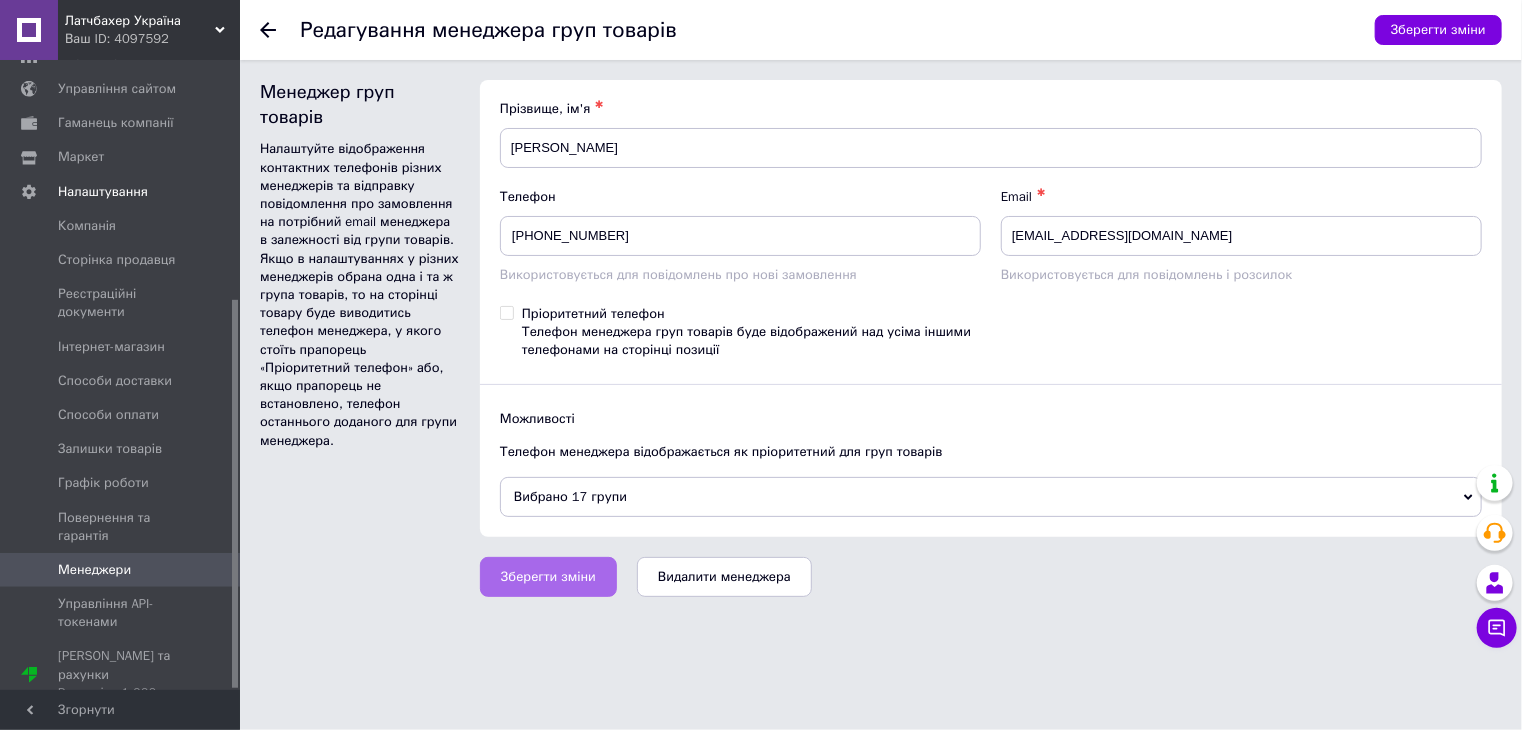 click on "Зберегти зміни" at bounding box center [548, 577] 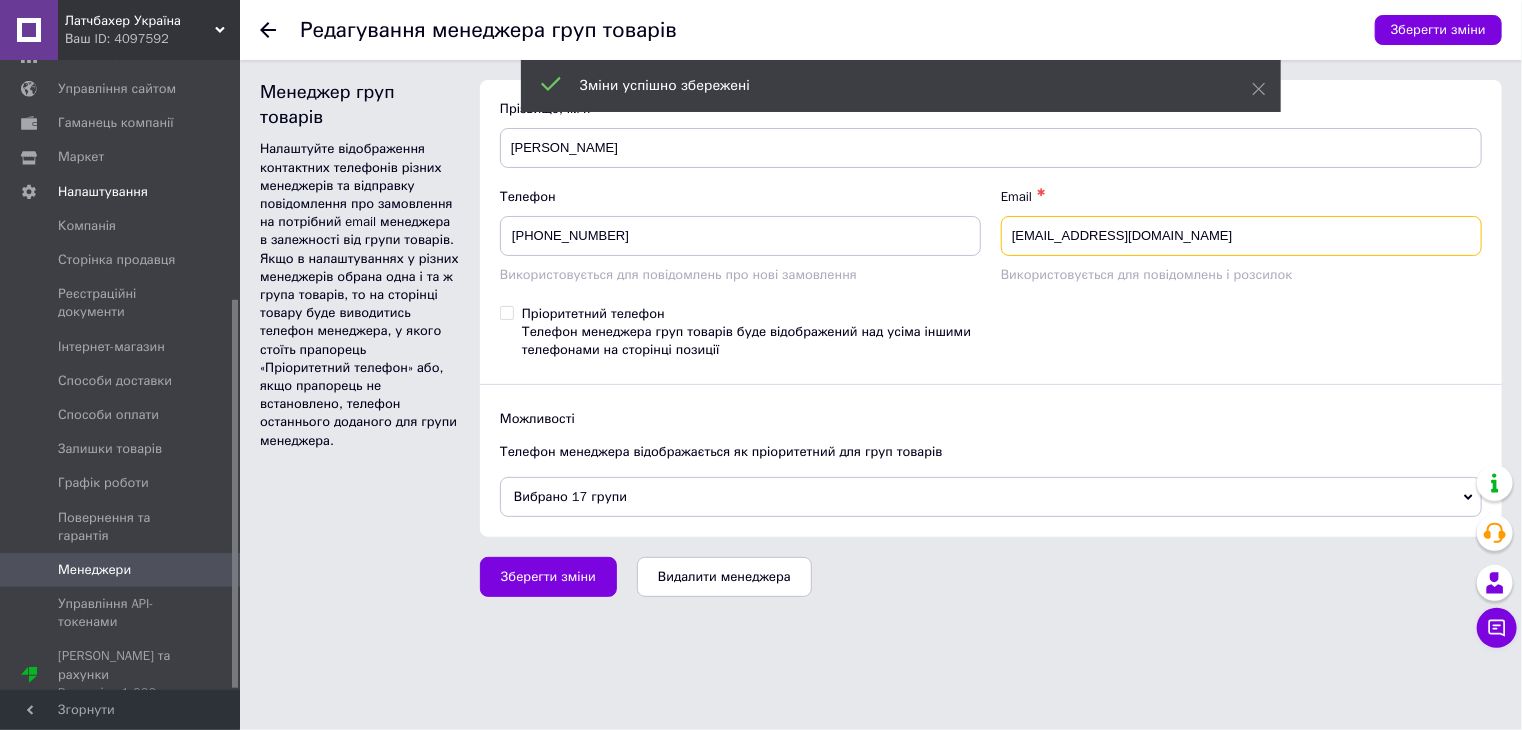 drag, startPoint x: 1008, startPoint y: 242, endPoint x: 1163, endPoint y: 239, distance: 155.02902 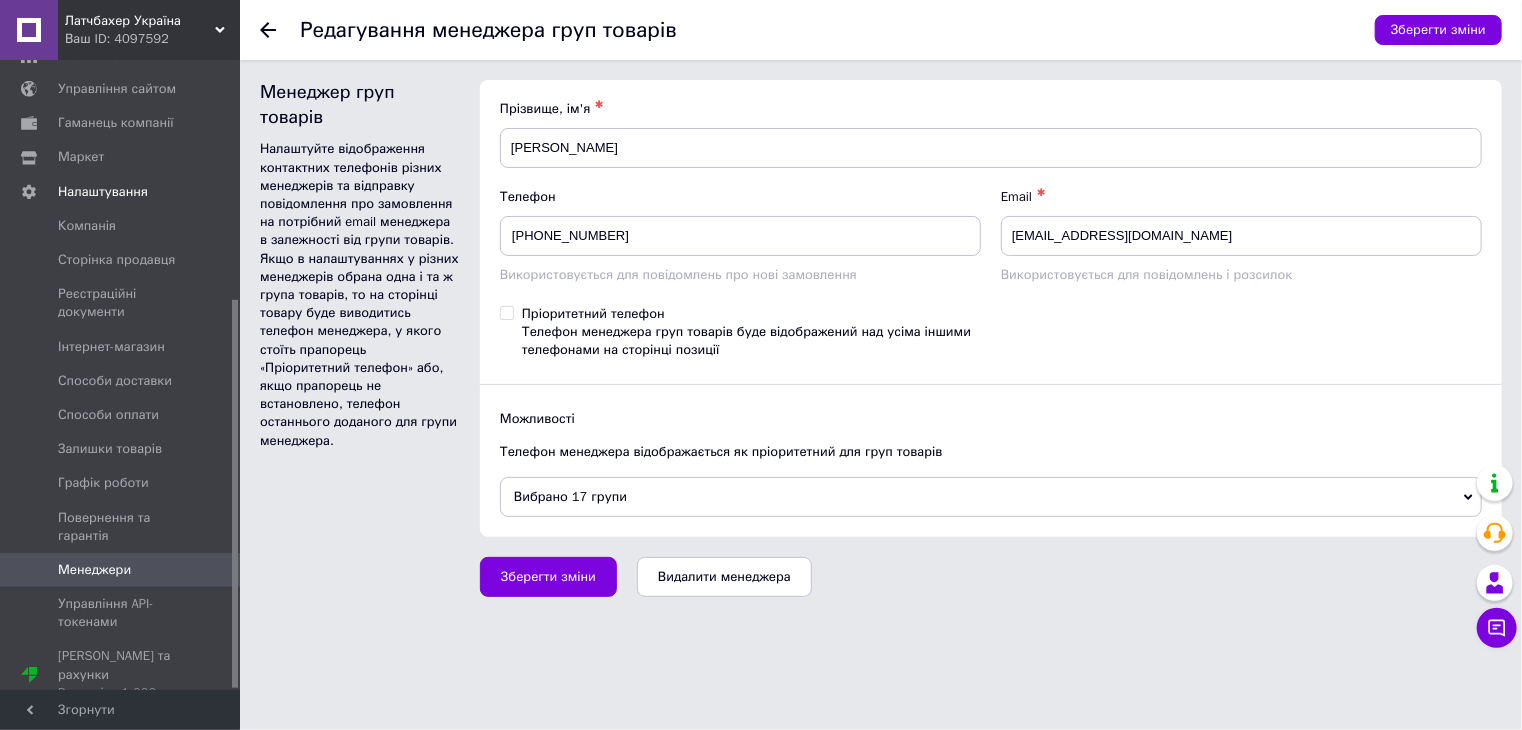 drag, startPoint x: 456, startPoint y: 44, endPoint x: 172, endPoint y: 37, distance: 284.08624 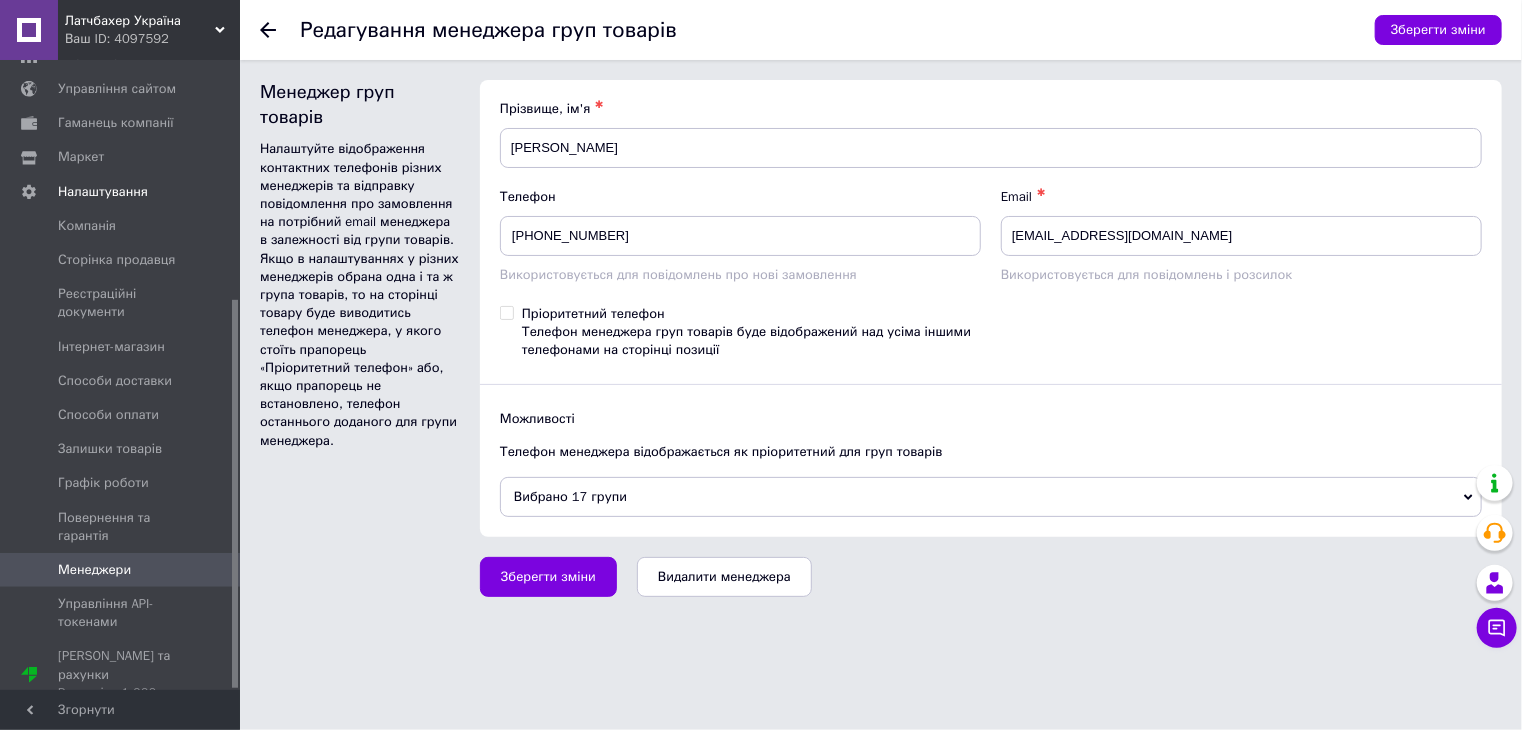 drag, startPoint x: 172, startPoint y: 36, endPoint x: 219, endPoint y: 31, distance: 47.26521 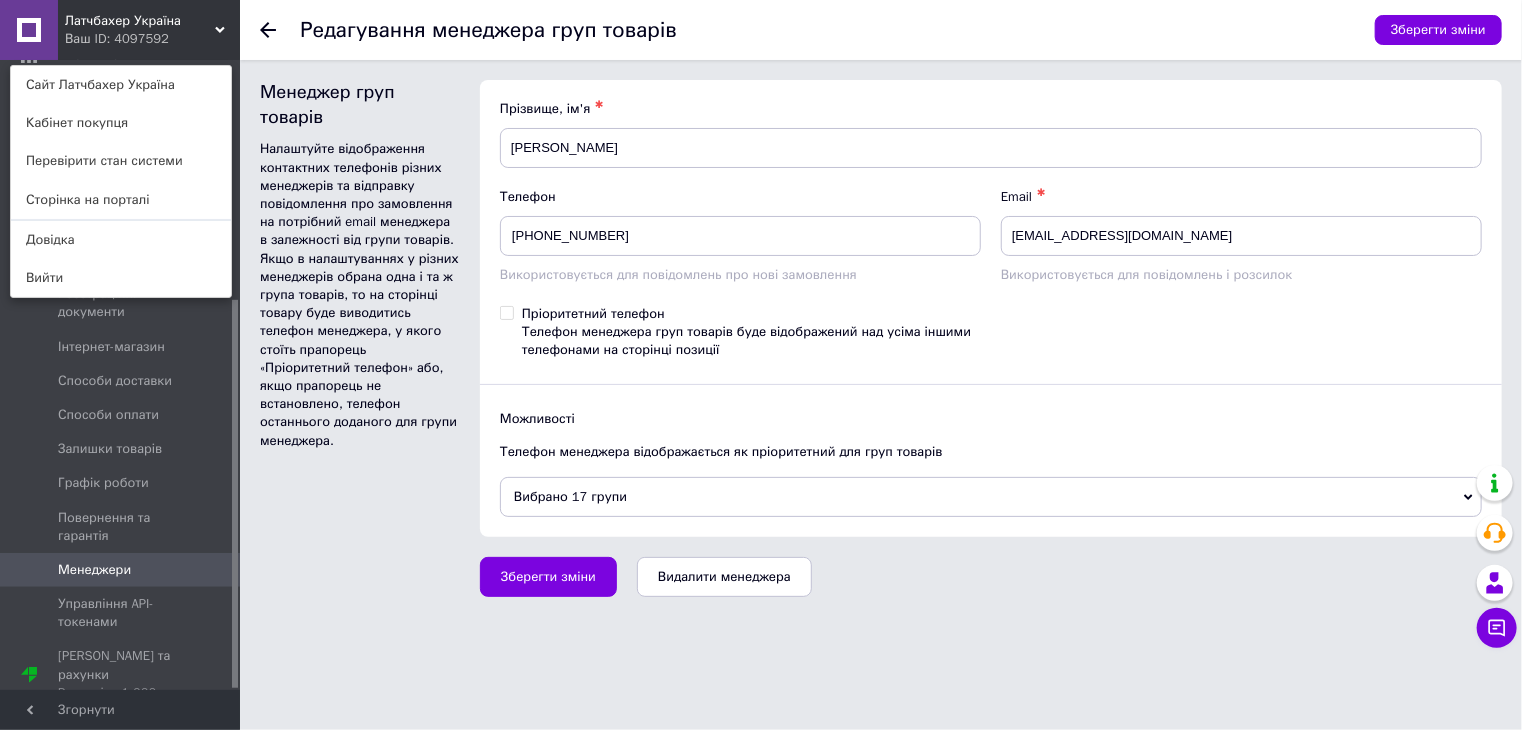 click on "Менеджер груп товарів Налаштуйте відображення контактних телефонів
різних менеджерів та відправку повідомлення про замовлення на
потрібний email менеджера в залежності від групи товарів.
Якщо в налаштуваннях у різних менеджерів обрана одна і та
ж група товарів, то на сторінці товару буде виводитись
телефон менеджера, у якого стоїть прапорець «Пріоритетний телефон»
або, якщо прапорець не встановлено, телефон останнього доданого
для групи менеджера." at bounding box center [360, 308] 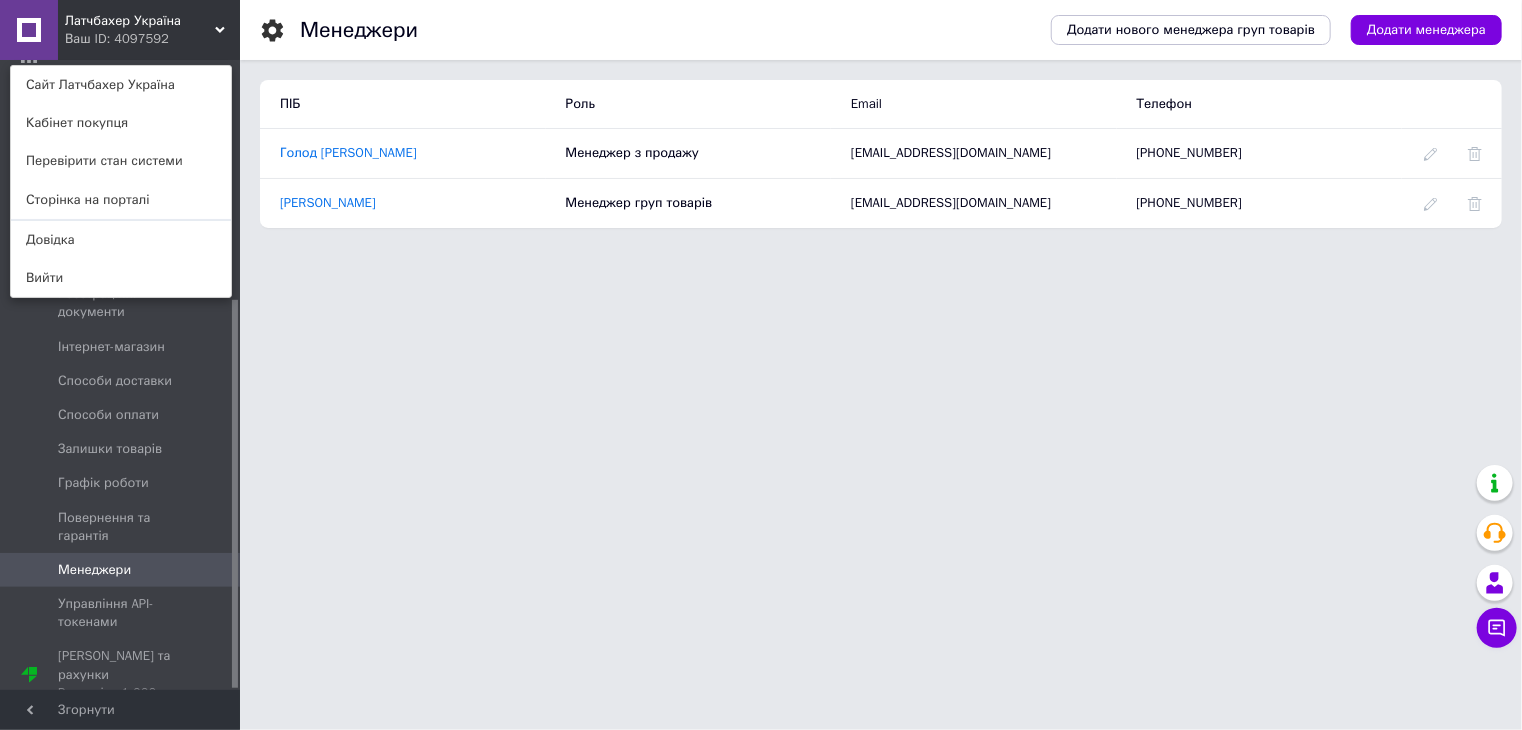 click on "Латчбахер Україна Ваш ID: 4097592 Сайт Латчбахер Україна Кабінет покупця Перевірити стан системи Сторінка на порталі Довідка Вийти Головна Замовлення та повідомлення 0 0 Товари та послуги Сповіщення 2 0 Показники роботи компанії Відгуки Клієнти Каталог ProSale Аналітика Управління сайтом Гаманець компанії Маркет Налаштування Компанія Сторінка продавця Реєстраційні документи Інтернет-магазин Способи доставки Способи оплати Залишки товарів Графік роботи Повернення та гарантія Менеджери Тарифи та рахунки" at bounding box center [761, 124] 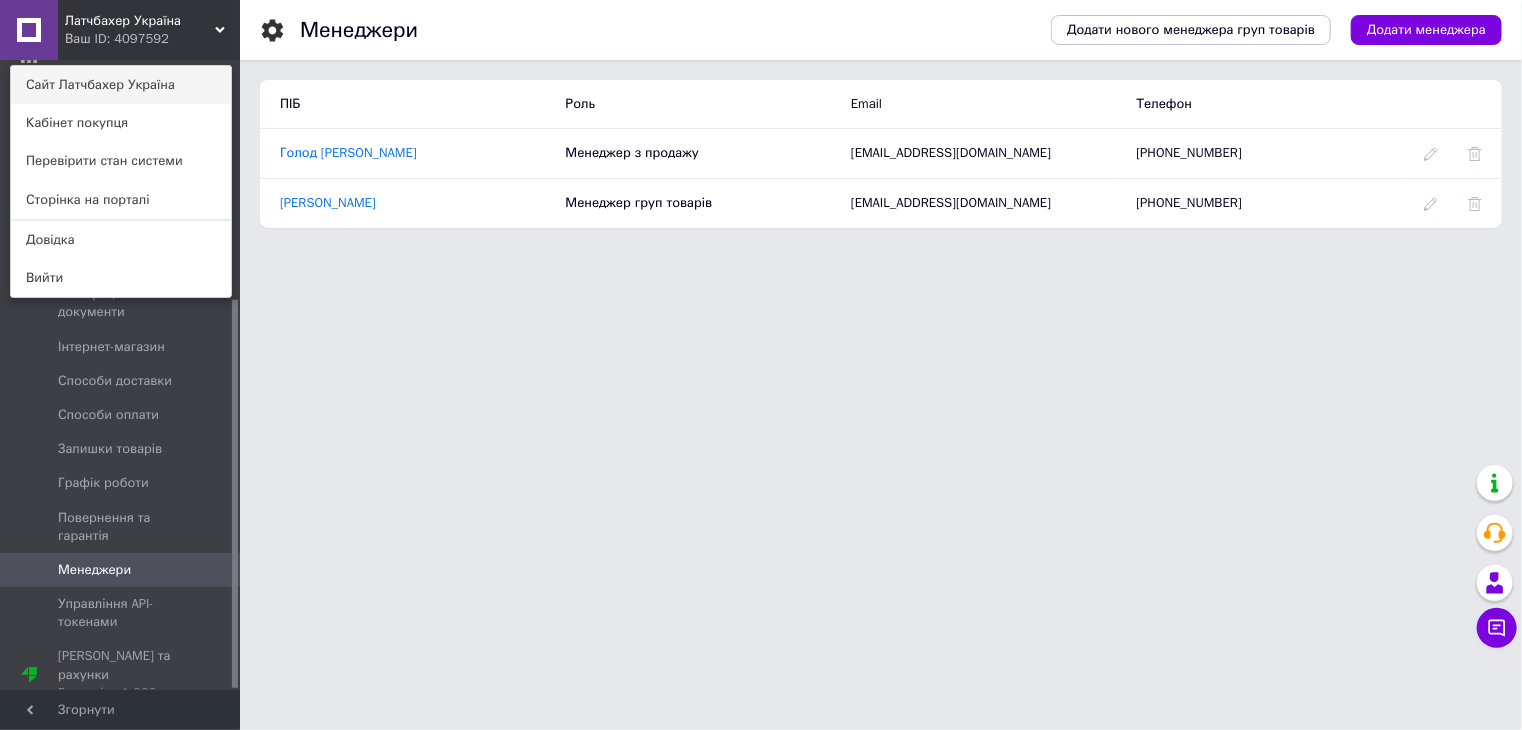 click on "Сайт Латчбахер Україна" at bounding box center [121, 85] 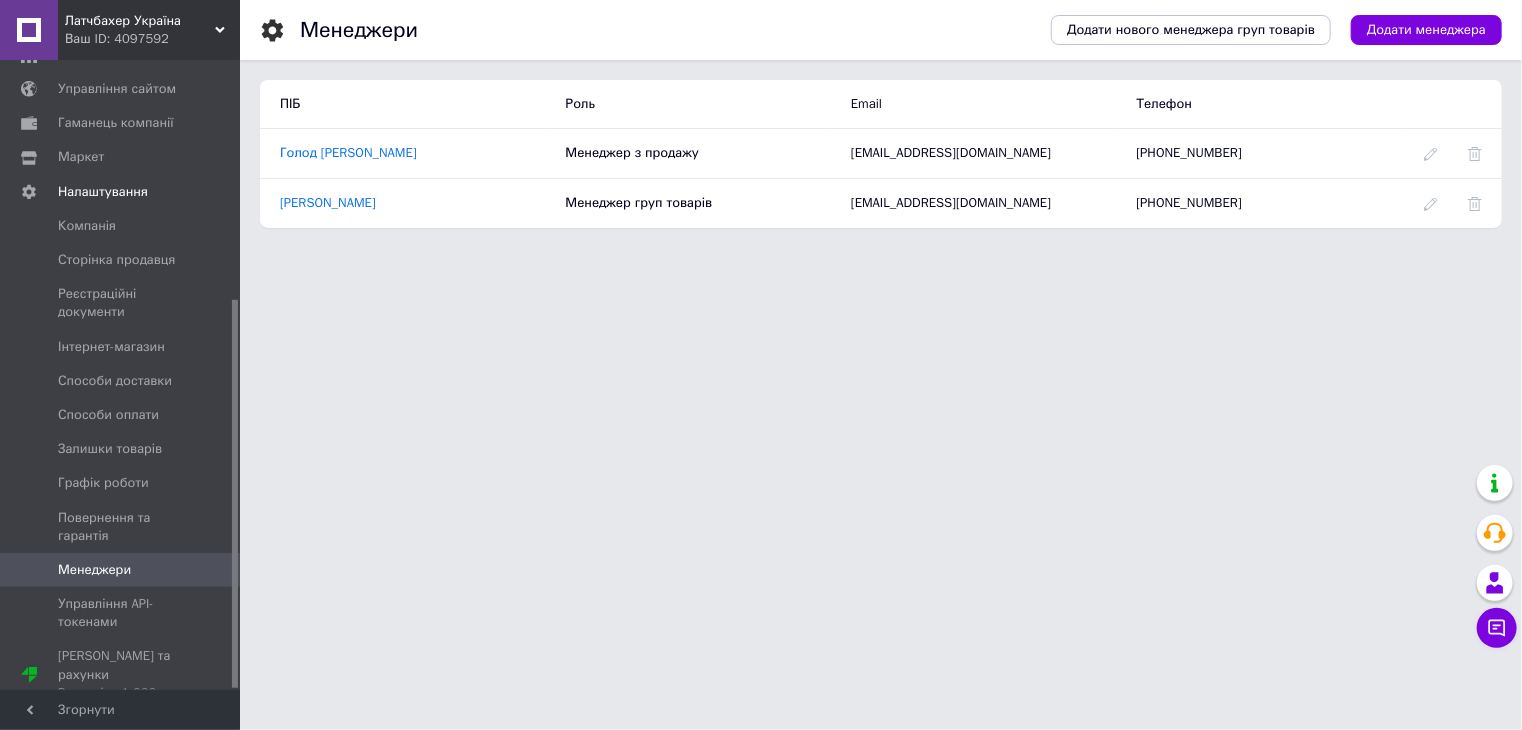 click on "Латчбахер Україна Ваш ID: 4097592 Сайт Латчбахер Україна Кабінет покупця Перевірити стан системи Сторінка на порталі Довідка Вийти Головна Замовлення та повідомлення 0 0 Товари та послуги Сповіщення 2 0 Показники роботи компанії Відгуки Клієнти Каталог ProSale Аналітика Управління сайтом Гаманець компанії Маркет Налаштування Компанія Сторінка продавця Реєстраційні документи Інтернет-магазин Способи доставки Способи оплати Залишки товарів Графік роботи Повернення та гарантія Менеджери Тарифи та рахунки" at bounding box center [761, 124] 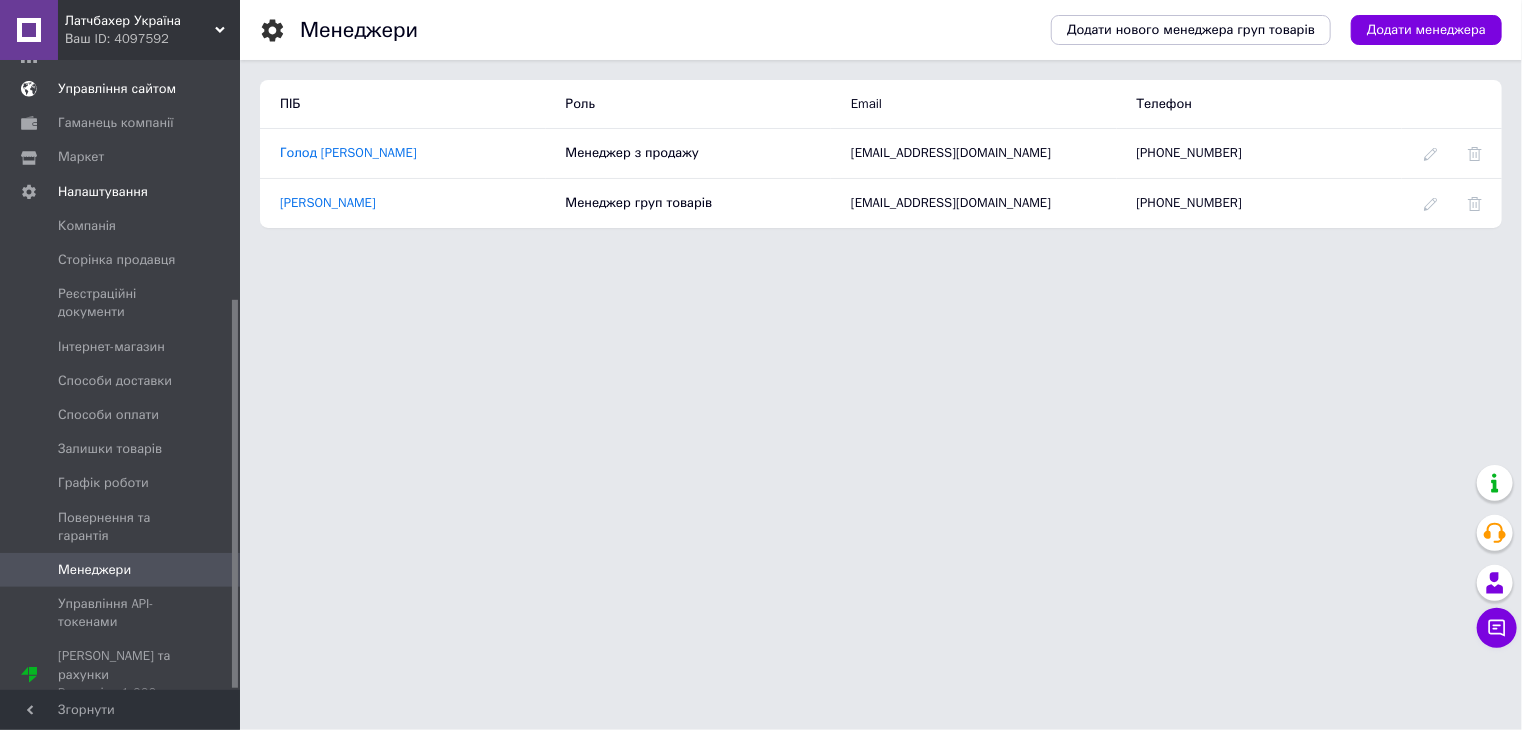 click on "Управління сайтом" at bounding box center [117, 89] 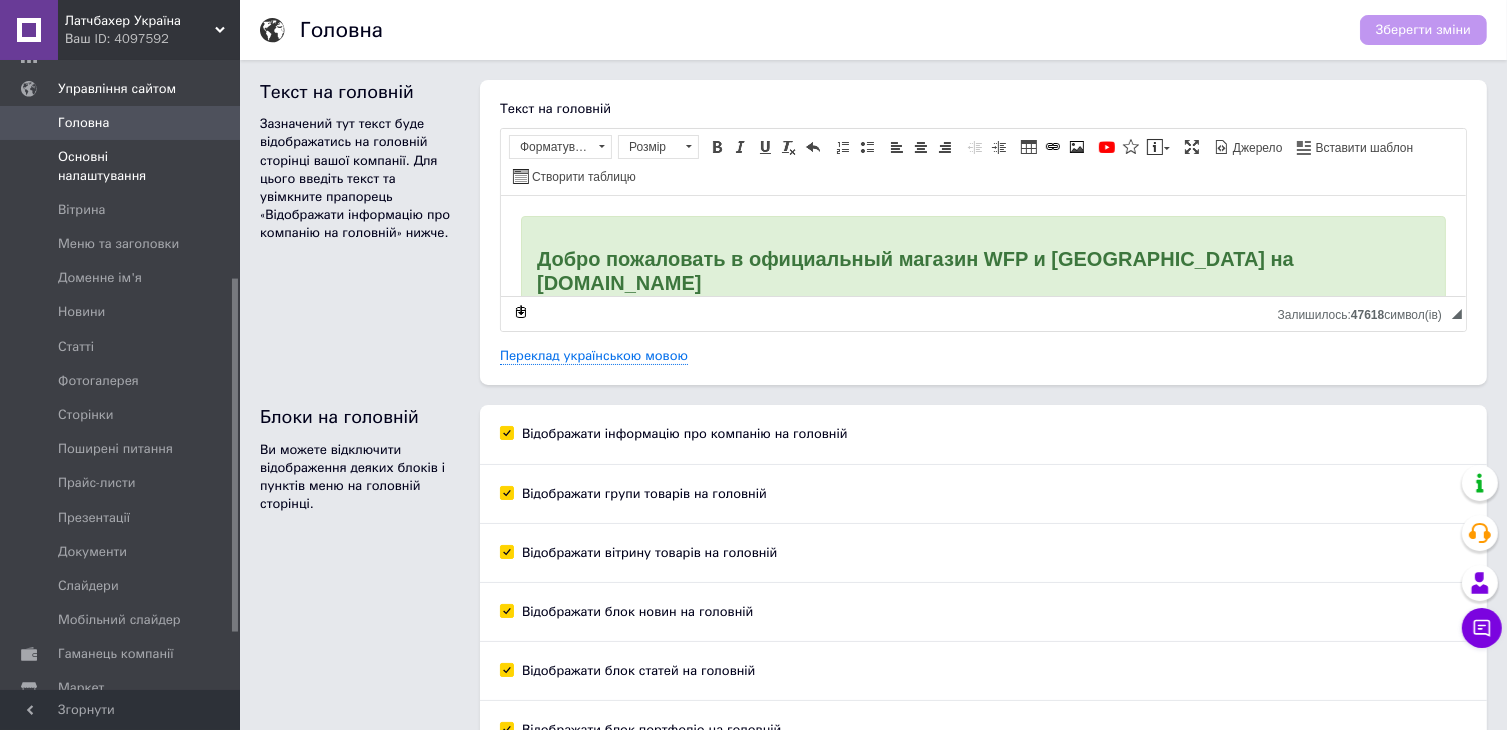 scroll, scrollTop: 0, scrollLeft: 0, axis: both 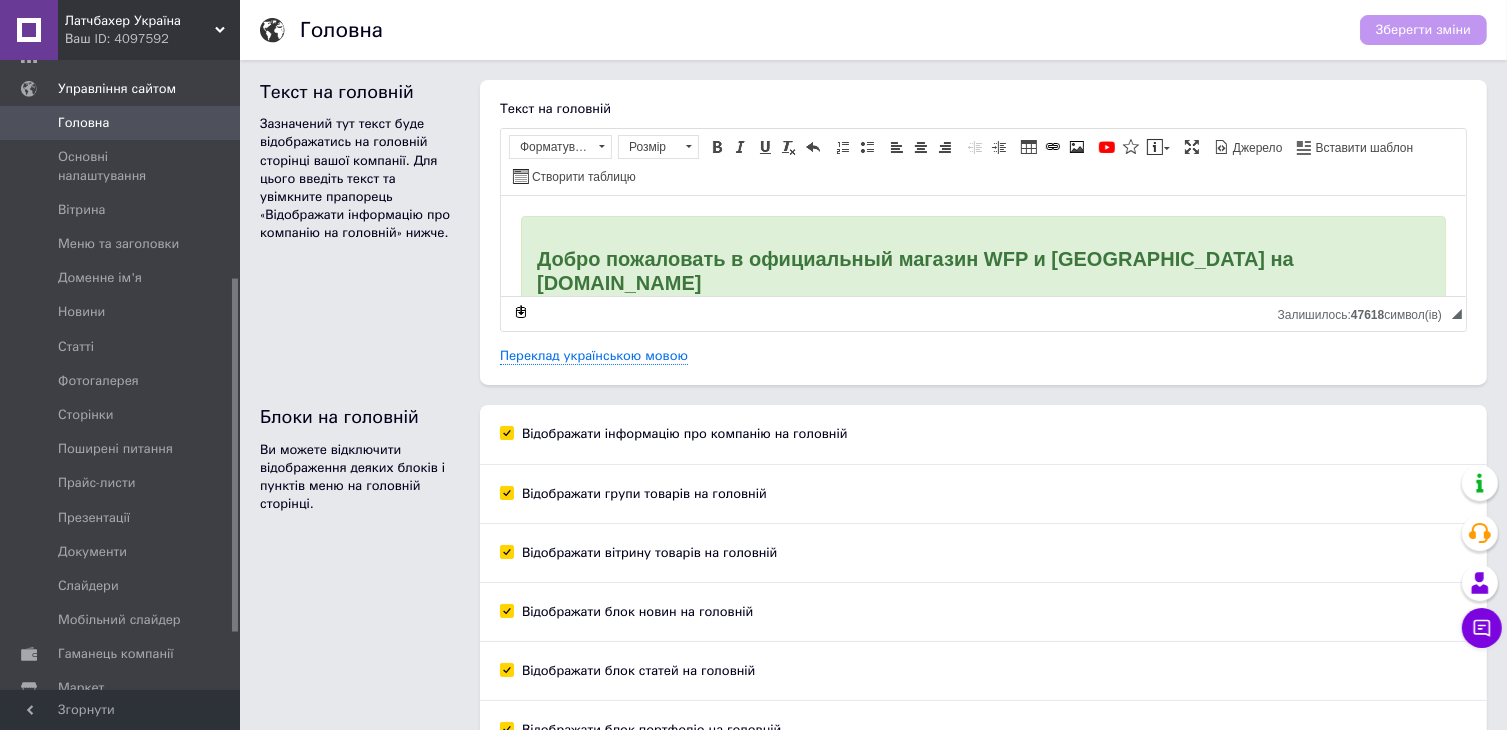click on "Ваш ID: 4097592" at bounding box center [152, 39] 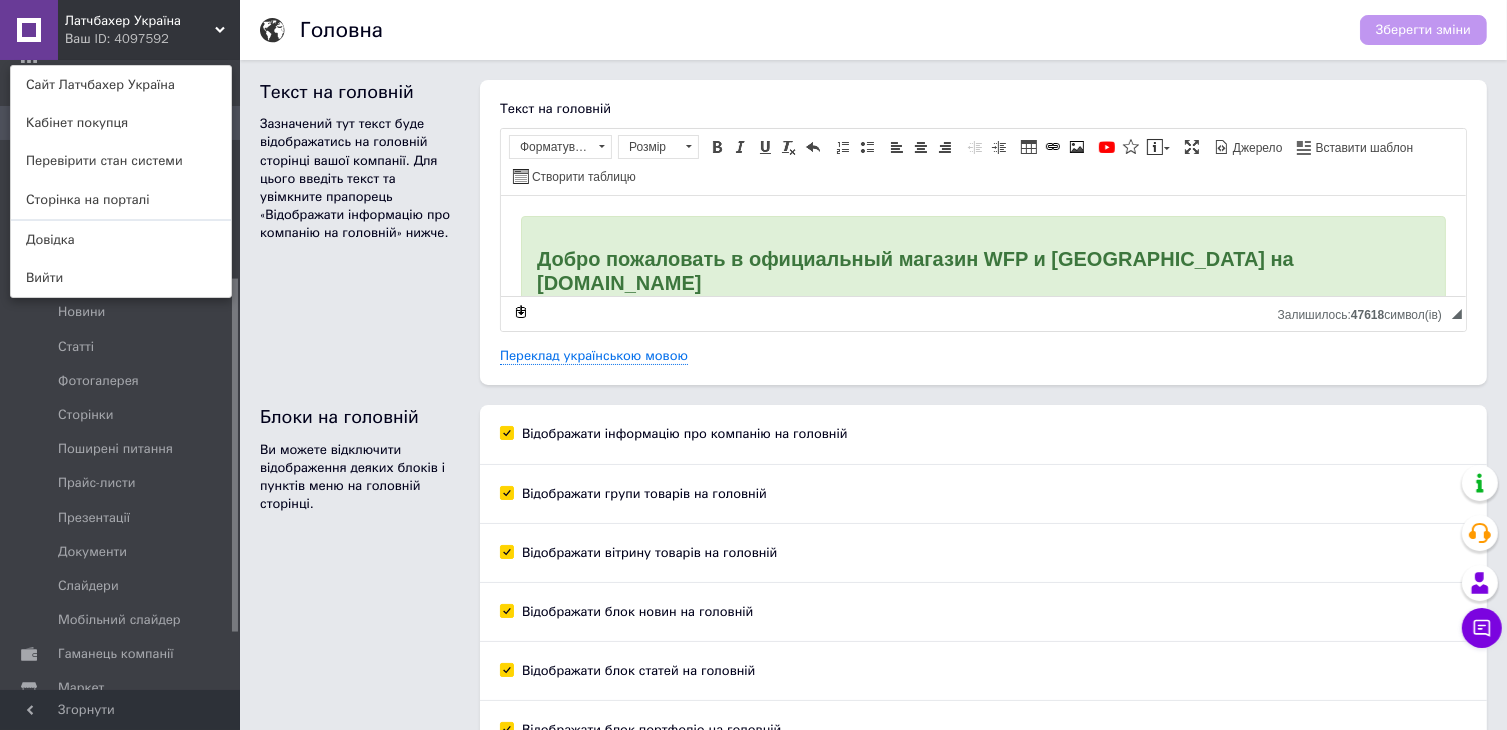 click on "Зазначений тут текст буде відображатись на
головній сторінці вашої компанії. Для цього введіть
текст та увімкните прапорець «Відображати інформацію про
компанію на головній» нижче." at bounding box center [360, 178] 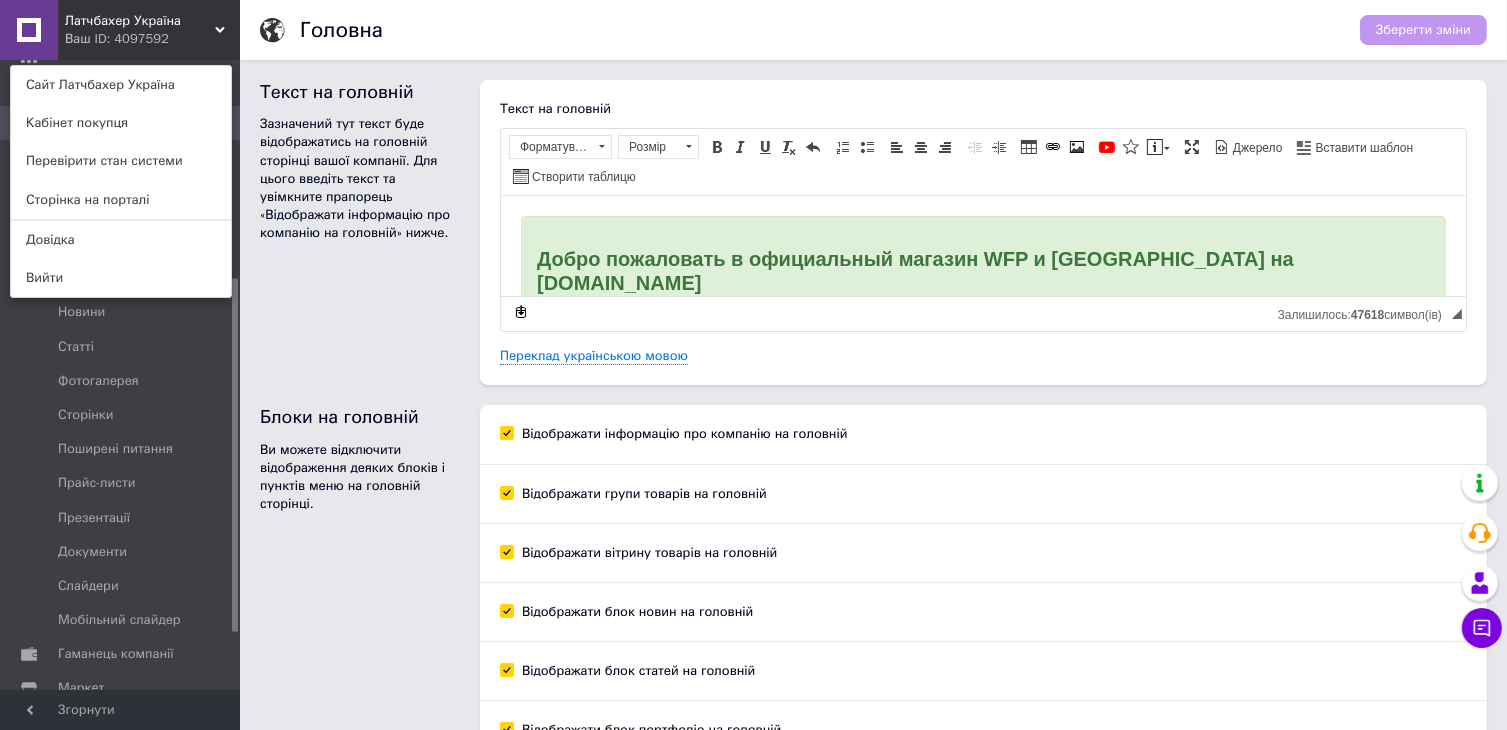 click on "Блоки на головній Ви можете відключити відображення деяких блоків і пунктів меню на головній сторінці." at bounding box center (360, 582) 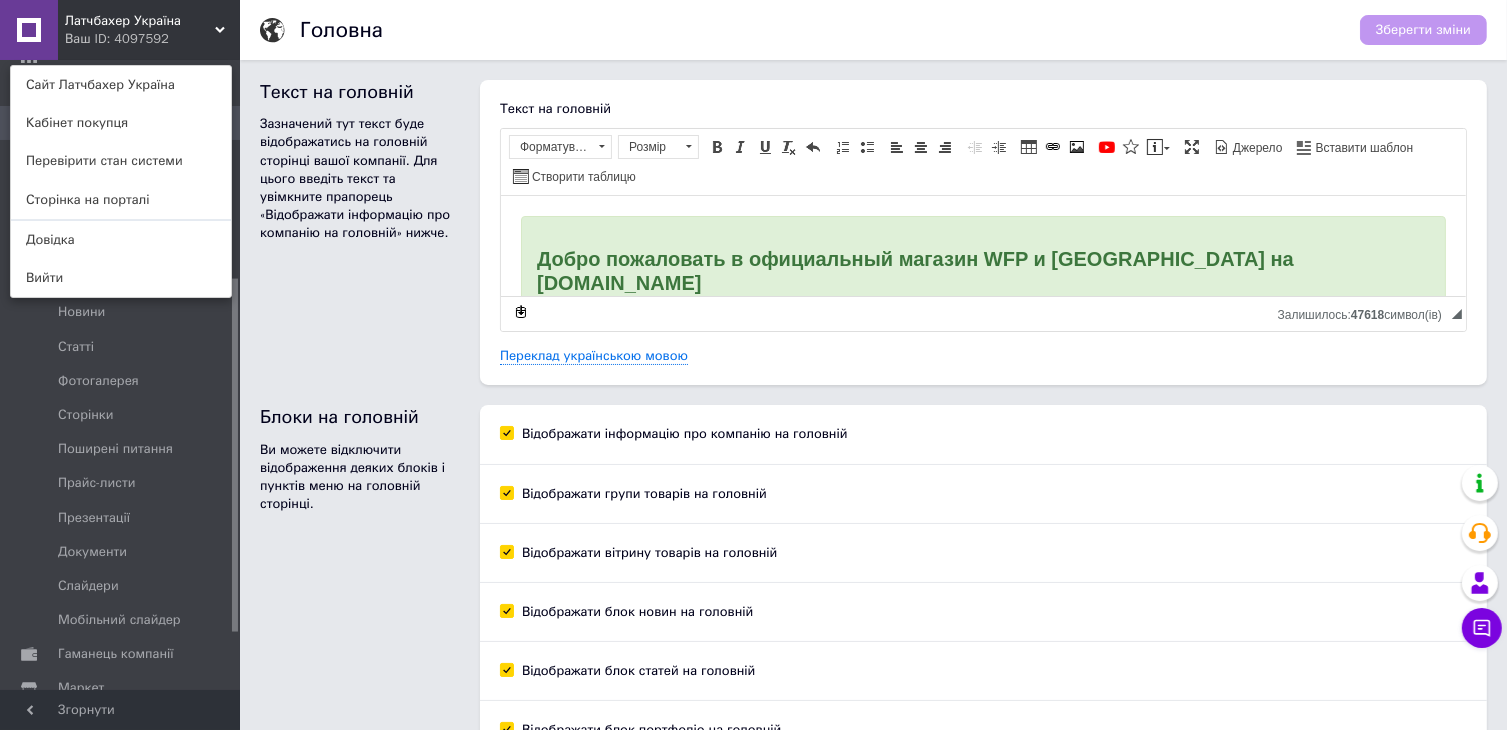 click on "Латчбахер Україна" at bounding box center (140, 21) 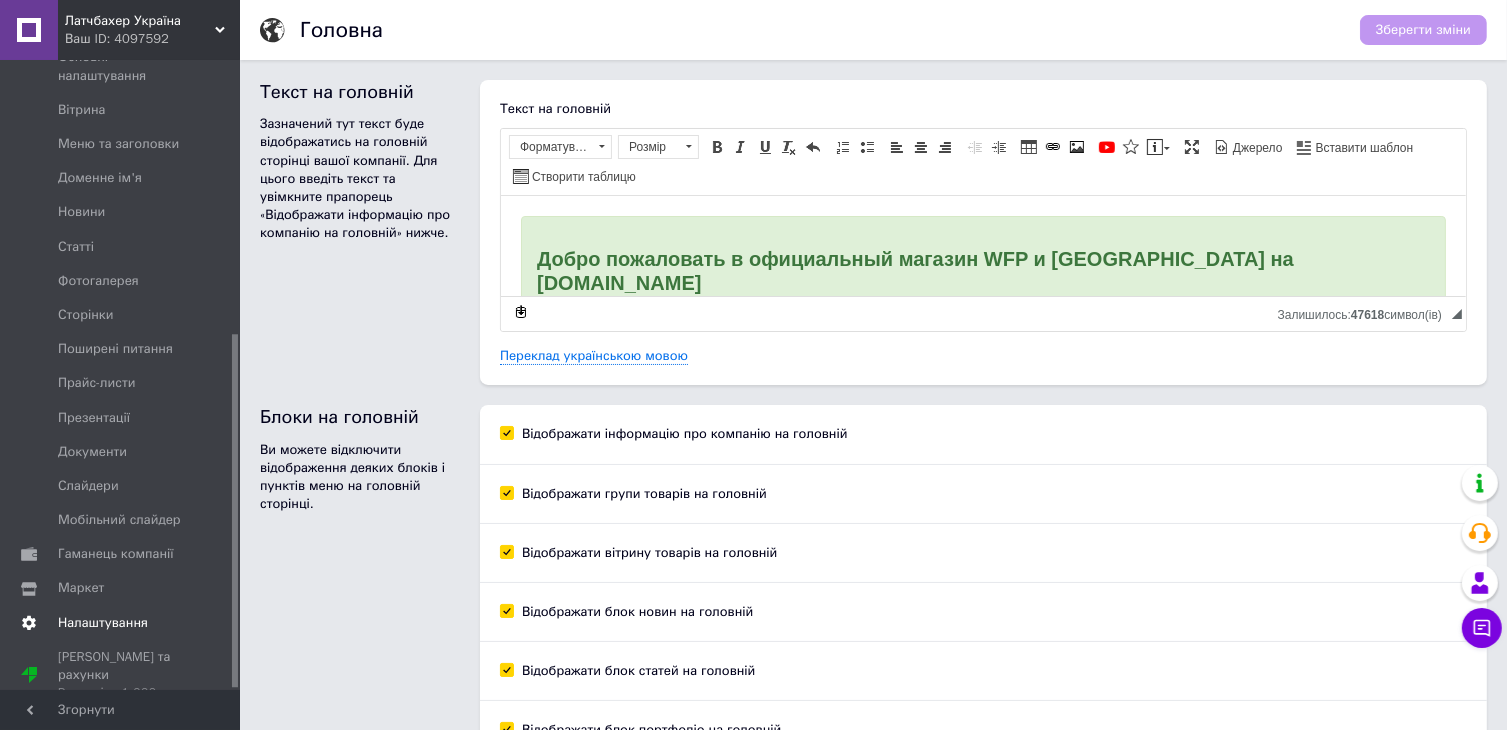scroll, scrollTop: 489, scrollLeft: 0, axis: vertical 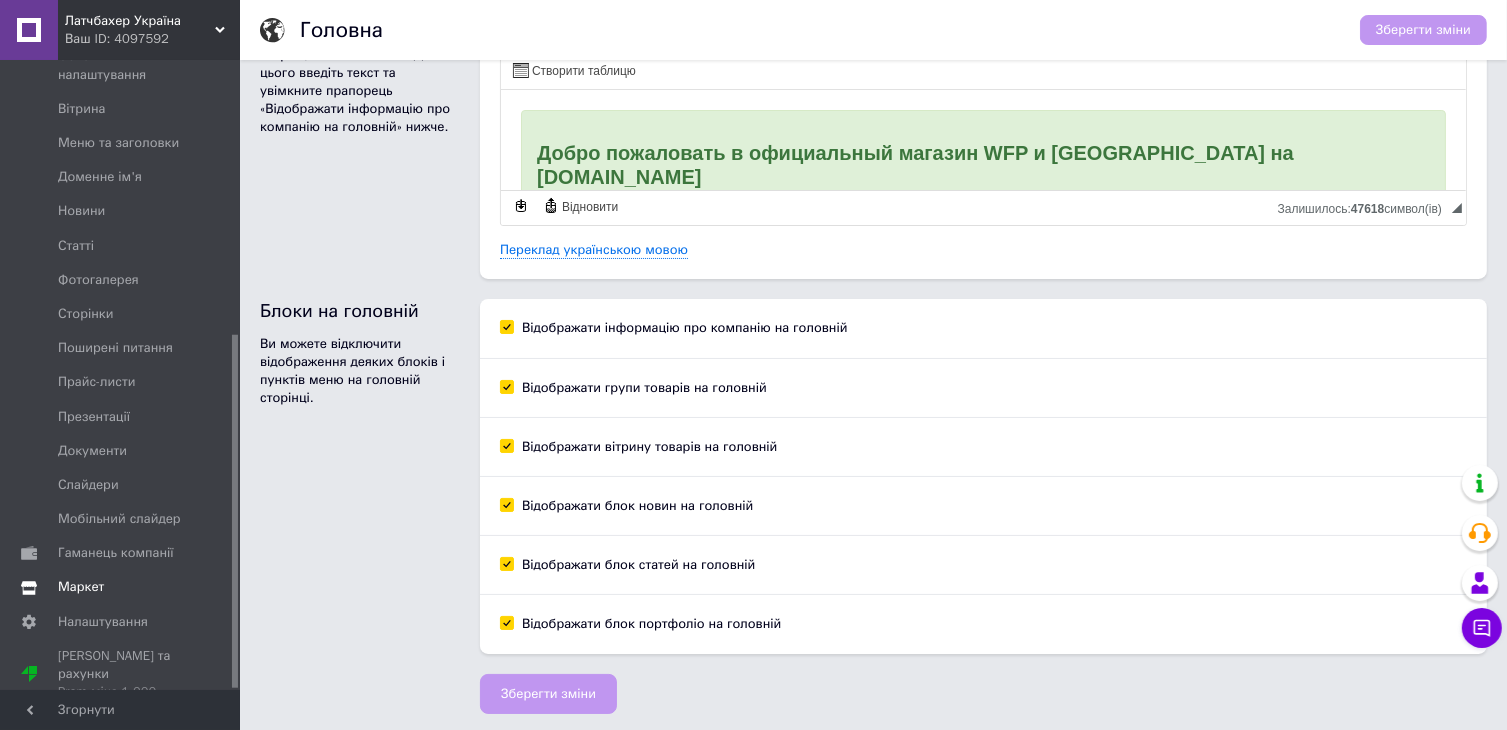 click on "Маркет" at bounding box center [121, 587] 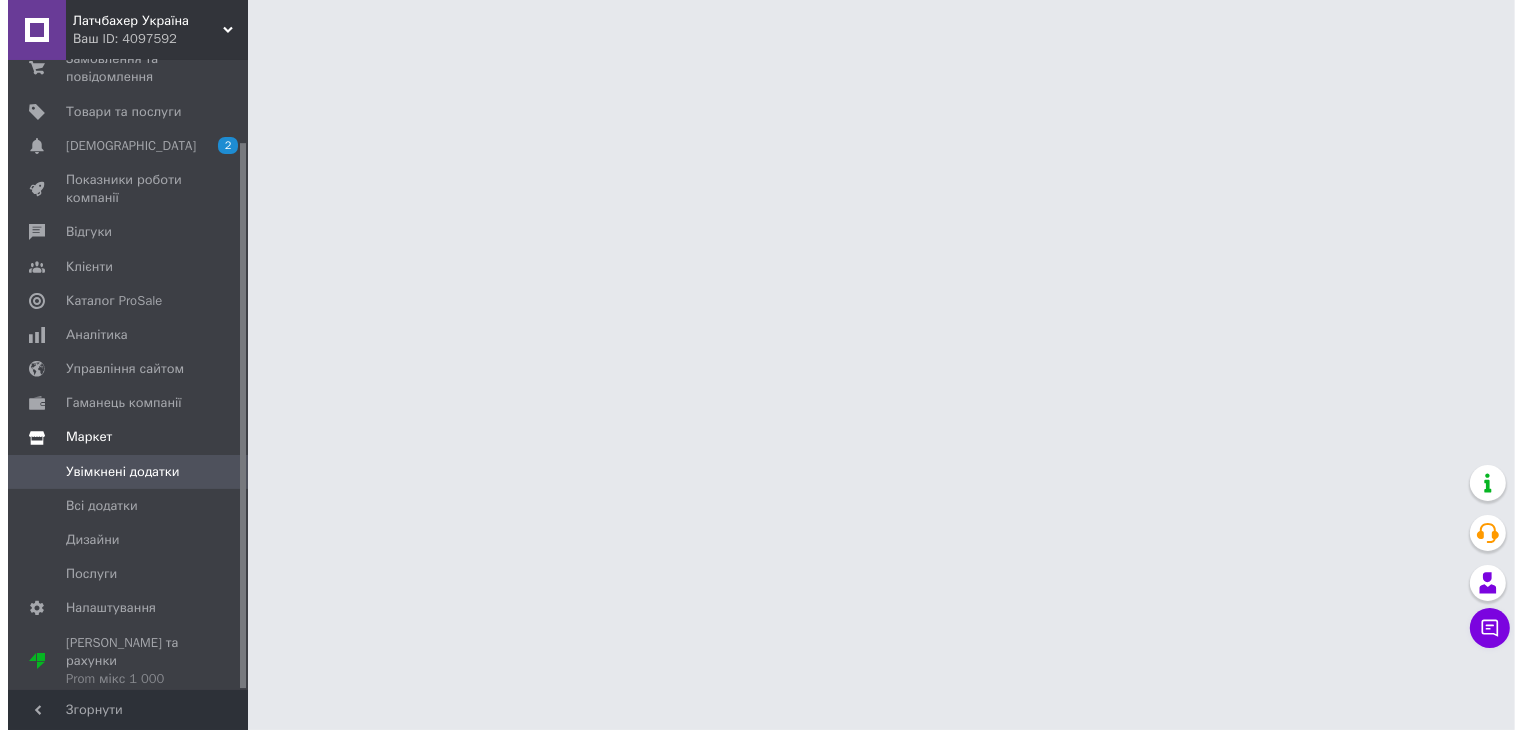 scroll, scrollTop: 0, scrollLeft: 0, axis: both 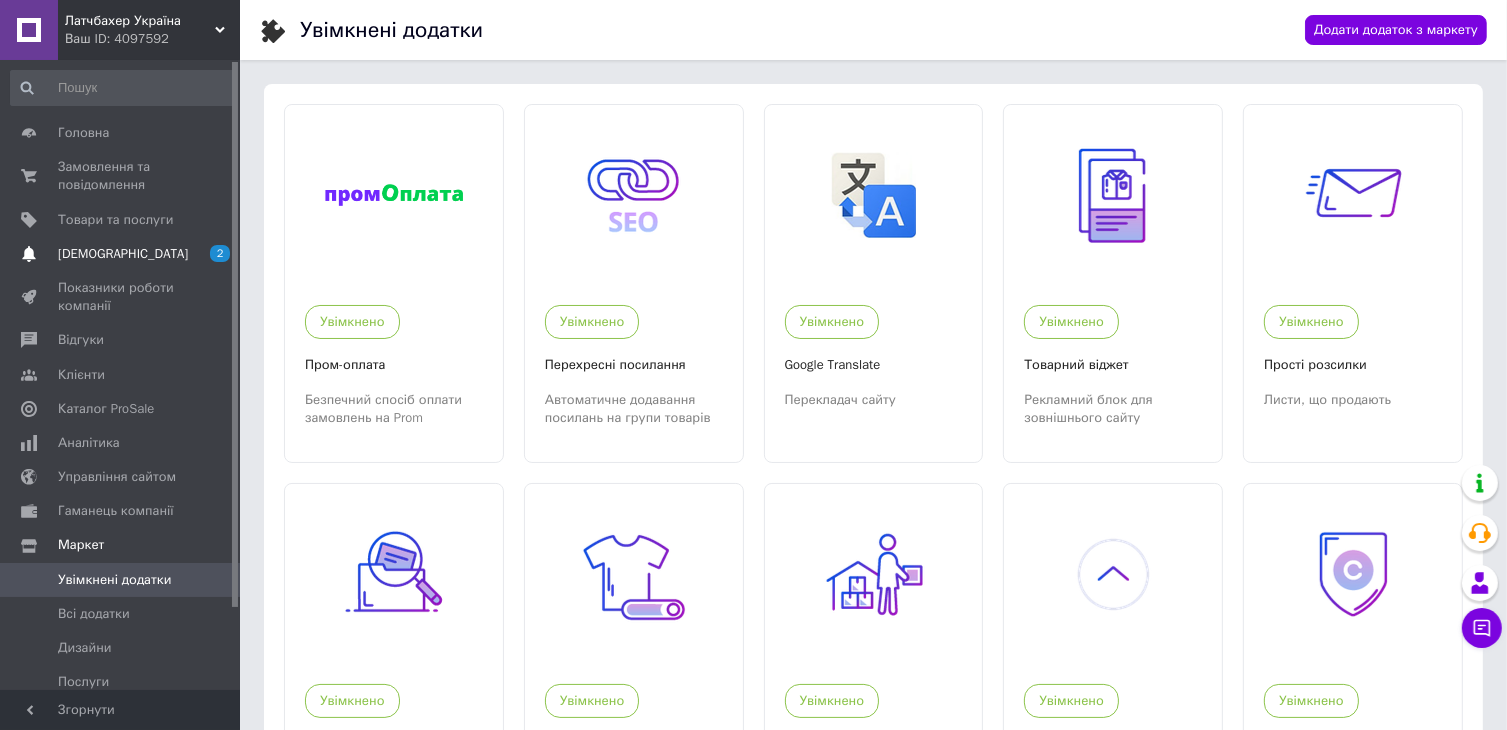 click on "[DEMOGRAPHIC_DATA]" at bounding box center (121, 254) 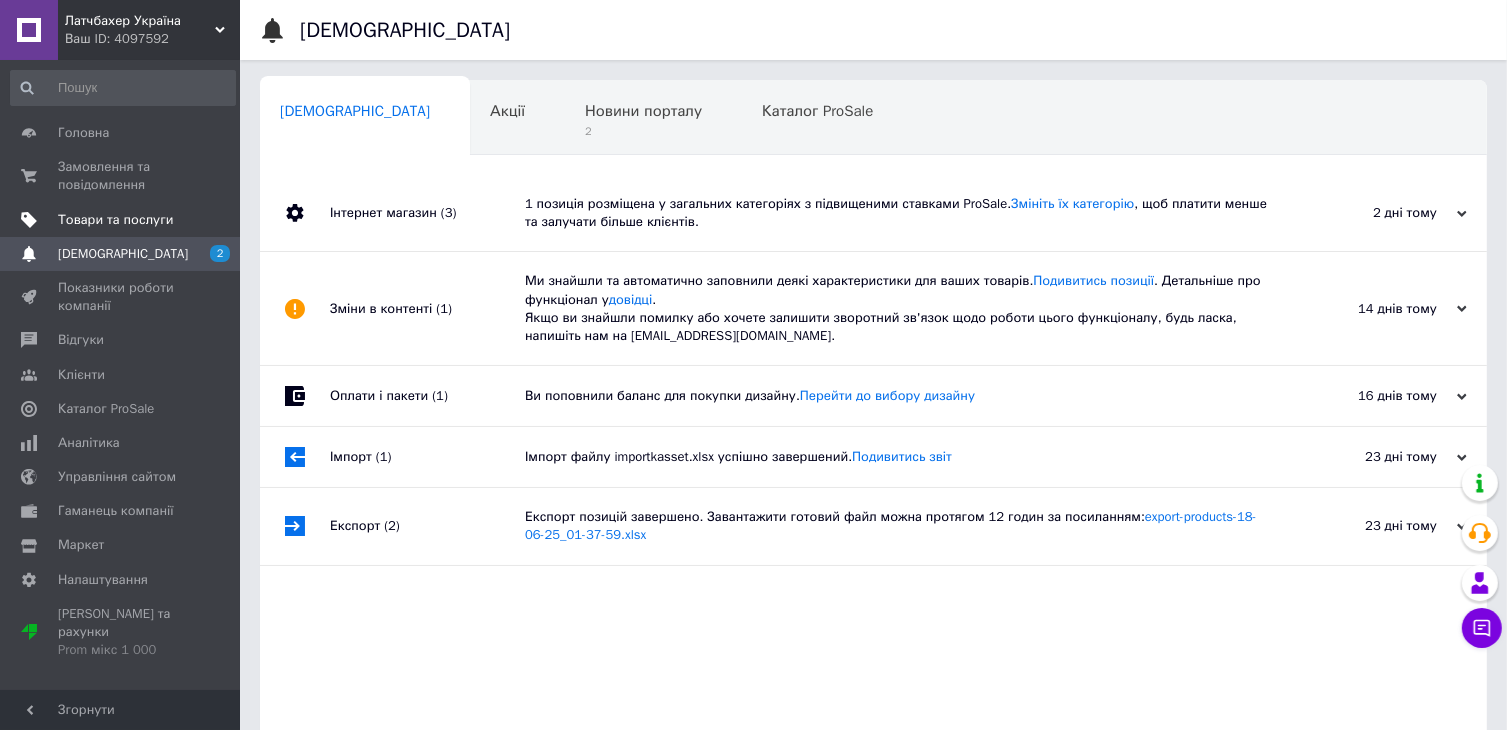 click on "Товари та послуги" at bounding box center (115, 220) 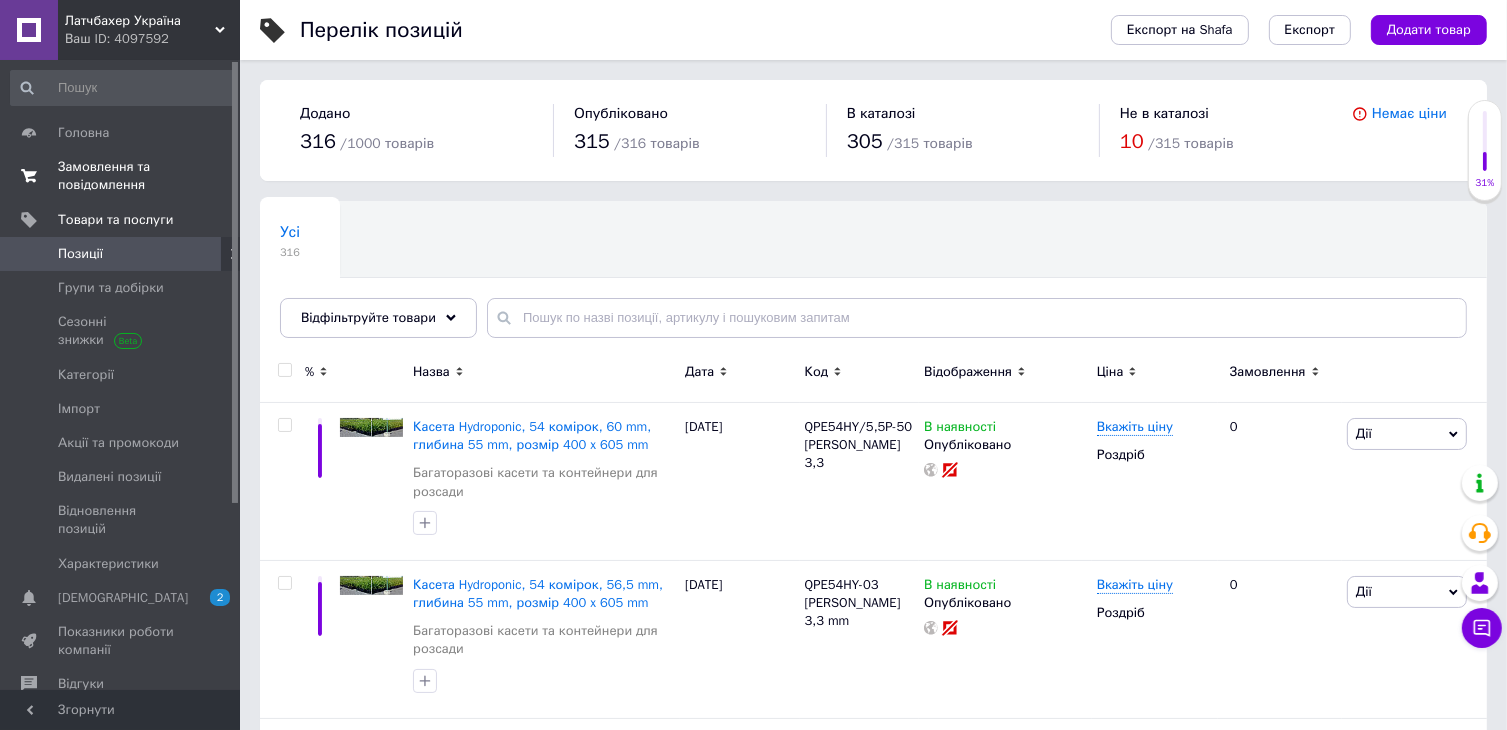 click on "Замовлення та повідомлення" at bounding box center [121, 176] 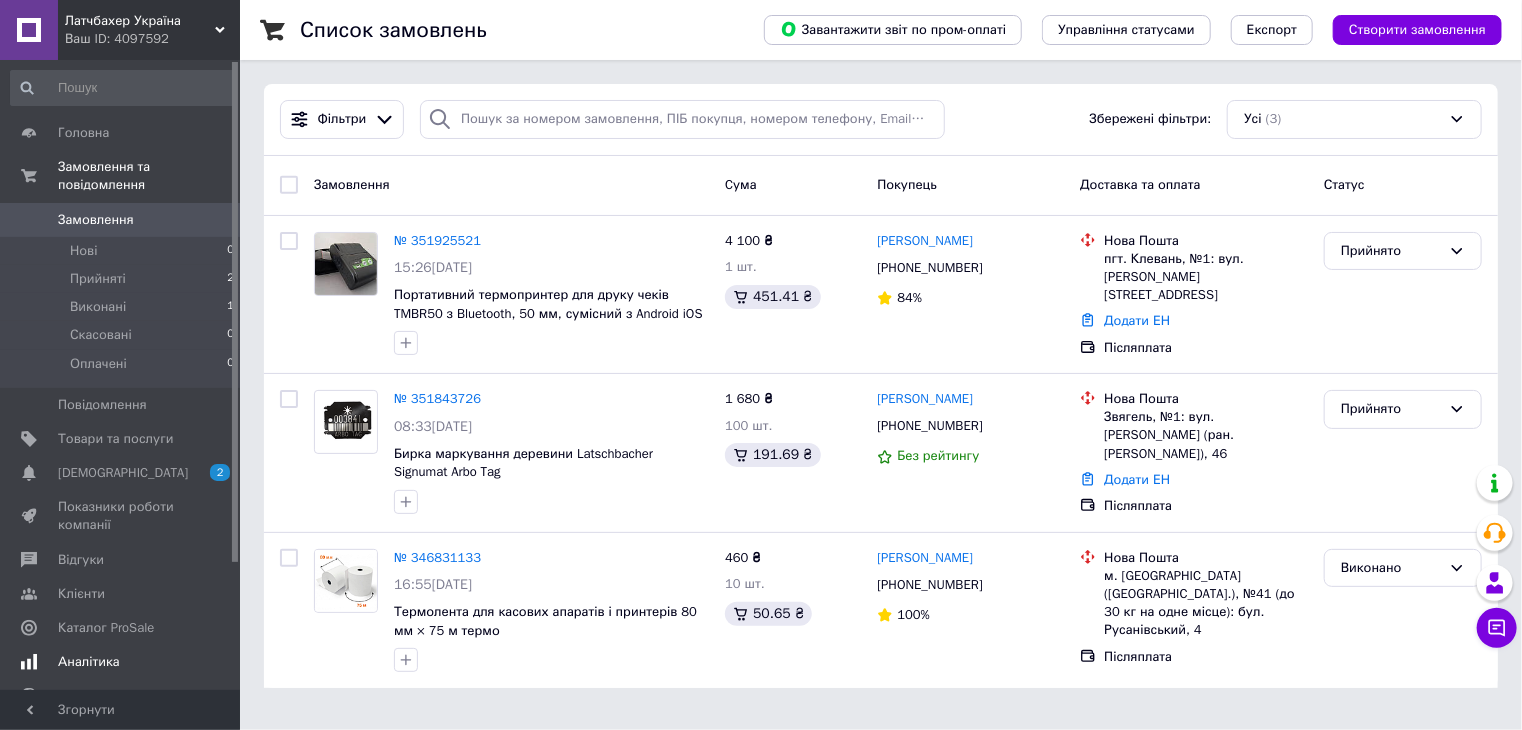 scroll, scrollTop: 159, scrollLeft: 0, axis: vertical 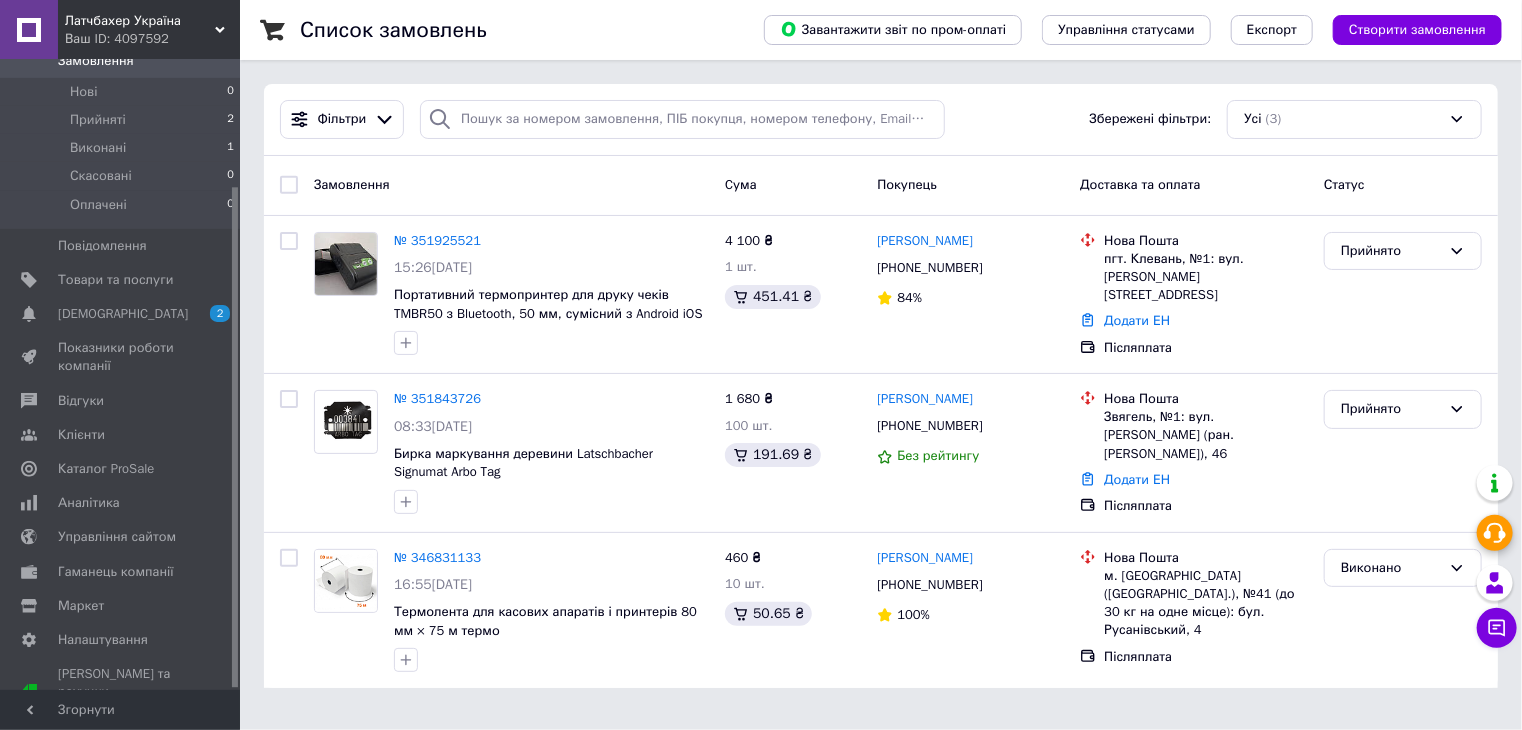 click 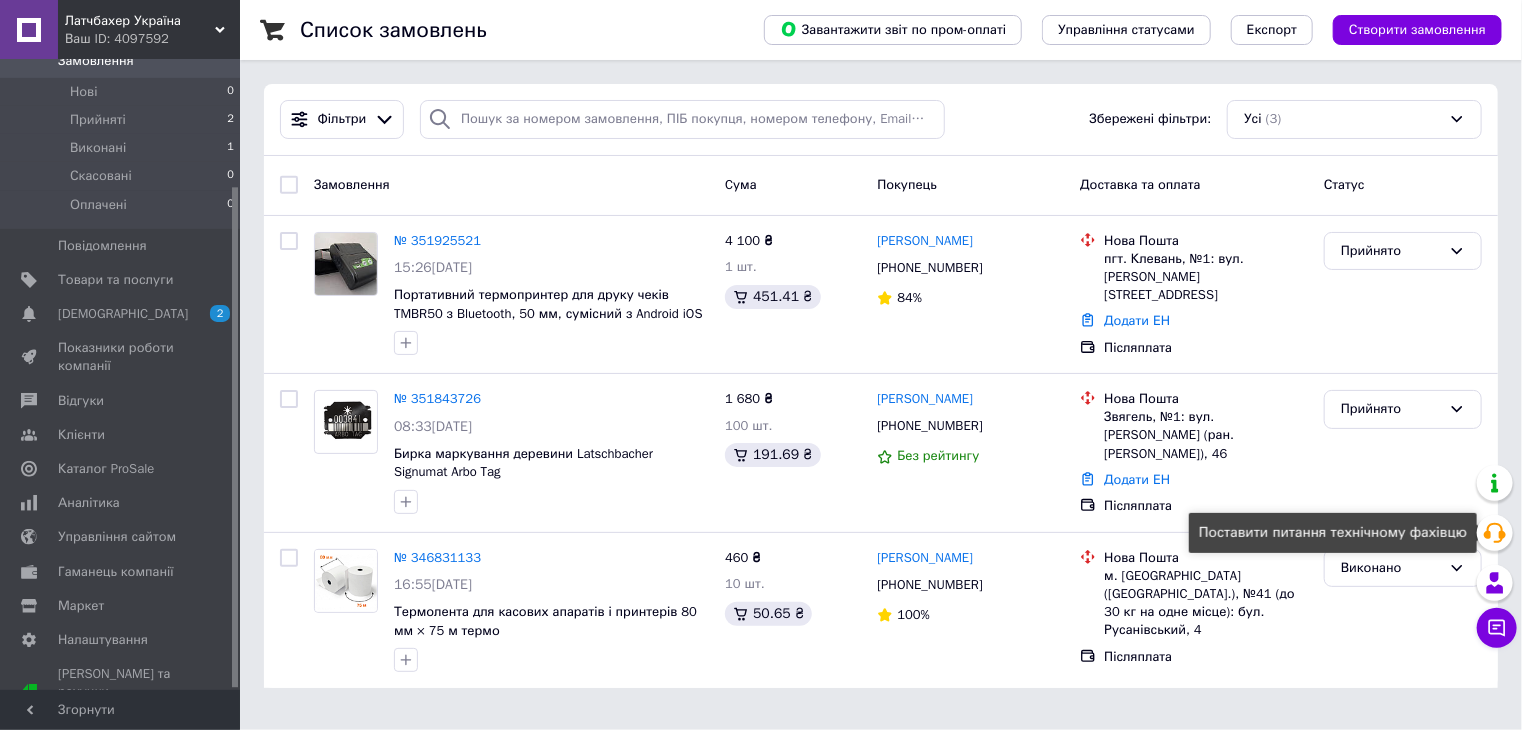 click on "Список замовлень   Завантажити звіт по пром-оплаті Управління статусами Експорт Створити замовлення Фільтри Збережені фільтри: Усі (3) Замовлення Cума Покупець Доставка та оплата Статус № 351925521 15:26, 09.07.2025 Портативний термопринтер для друку чеків TMBR50 з Bluetooth, 50 мм, сумісний з Android iOS Windows 4 100 ₴ 1 шт. 451.41 ₴ Сергій Гринь +380980321664 84% Нова Пошта пгт. Клевань, №1: вул. Богдана Хмельницького, 26 Додати ЕН Післяплата Прийнято № 351843726 08:33, 09.07.2025 Бирка маркування деревини Latschbacher Signumat Arbo Tag 1 680 ₴ 100 шт. 191.69 ₴ Сергій Ющенко +380977863332 Без рейтингу Нова Пошта Додати ЕН Післяплата" at bounding box center [881, 356] 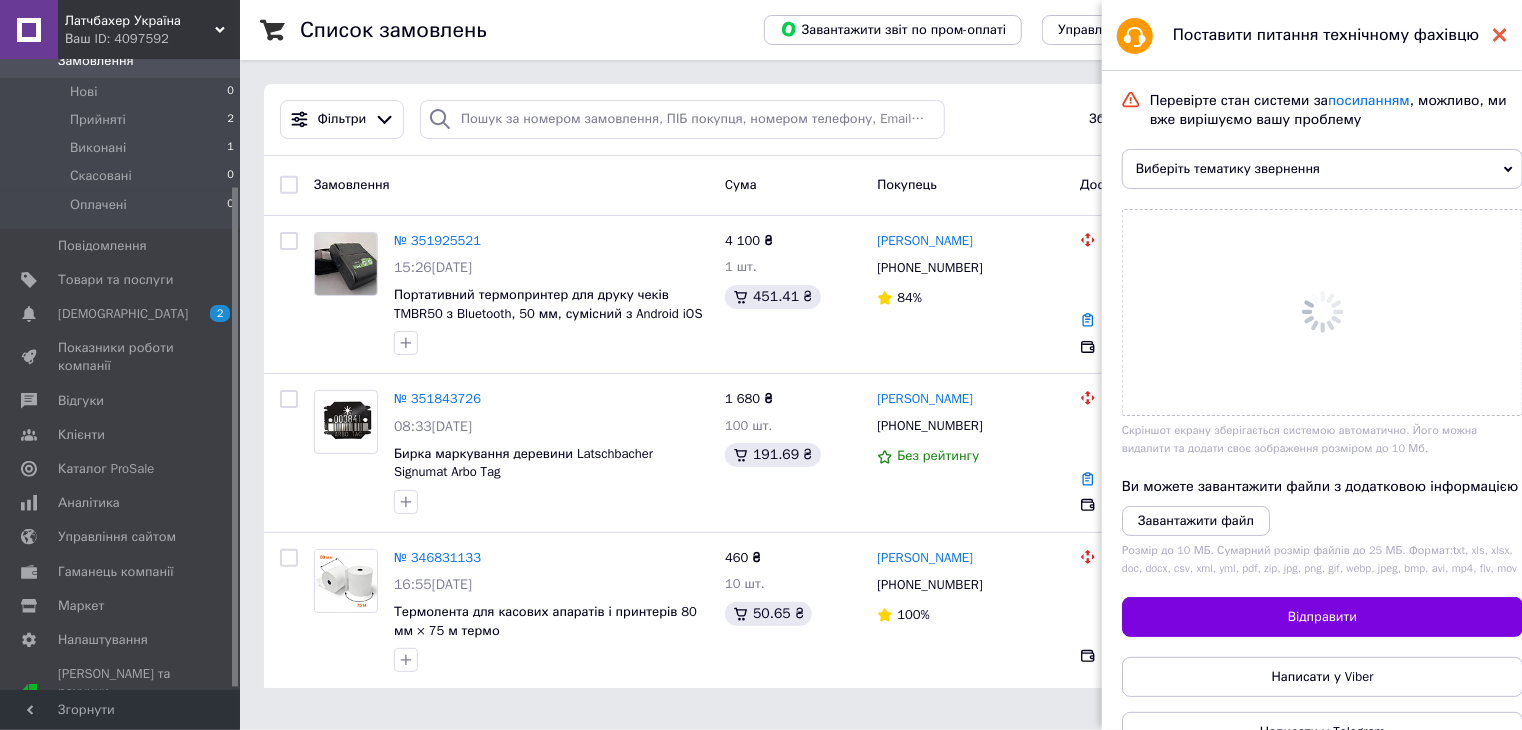 click 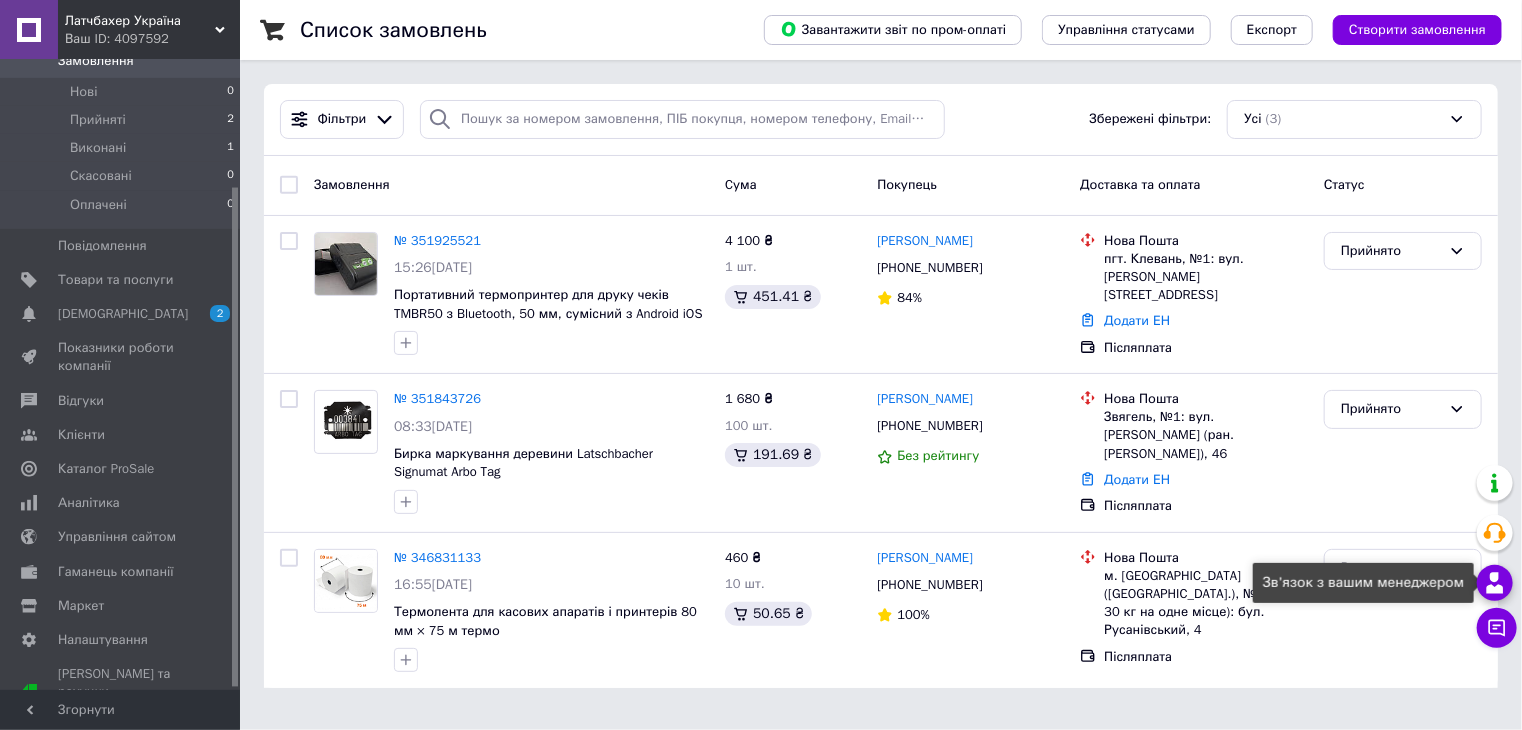 click 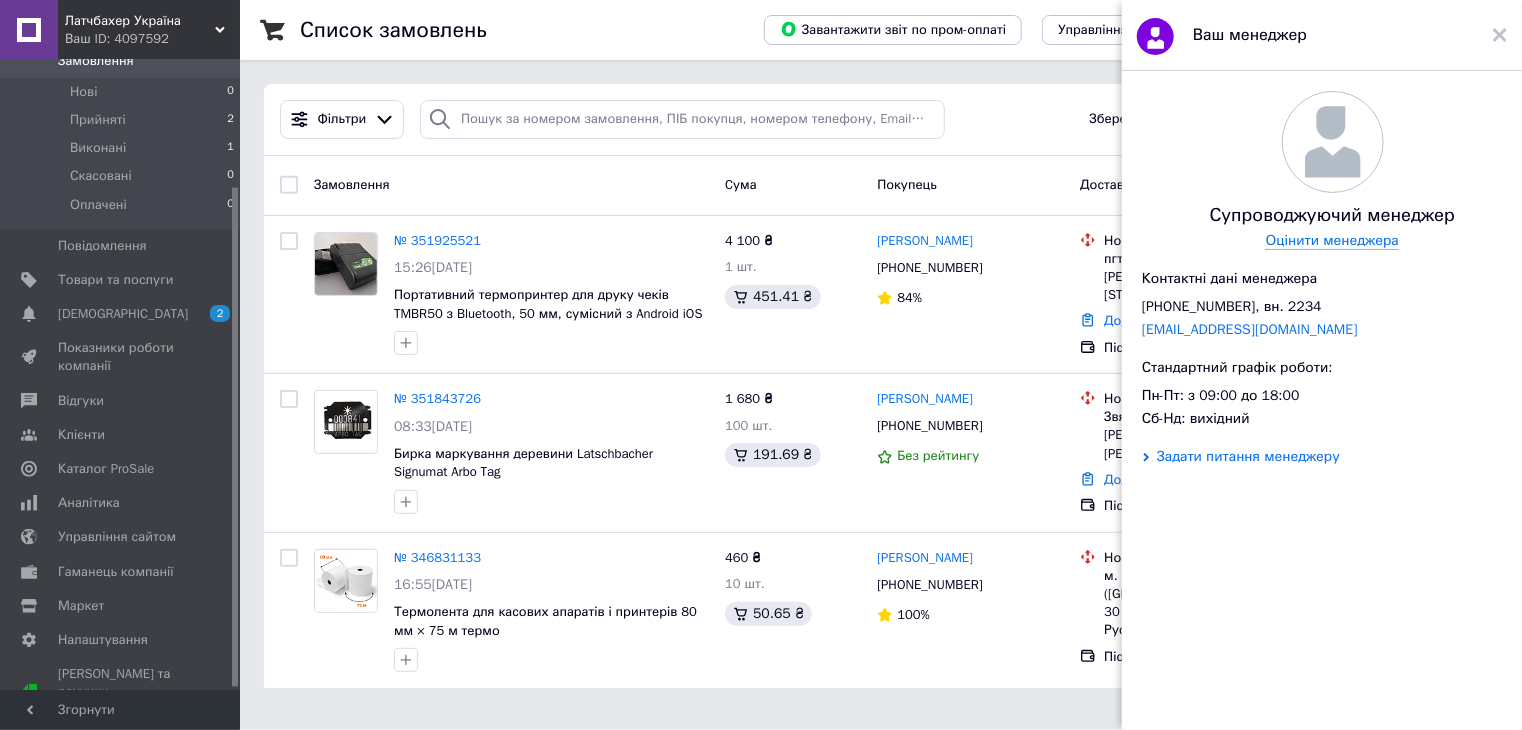 click on "Задати питання менеджеру" at bounding box center [1248, 457] 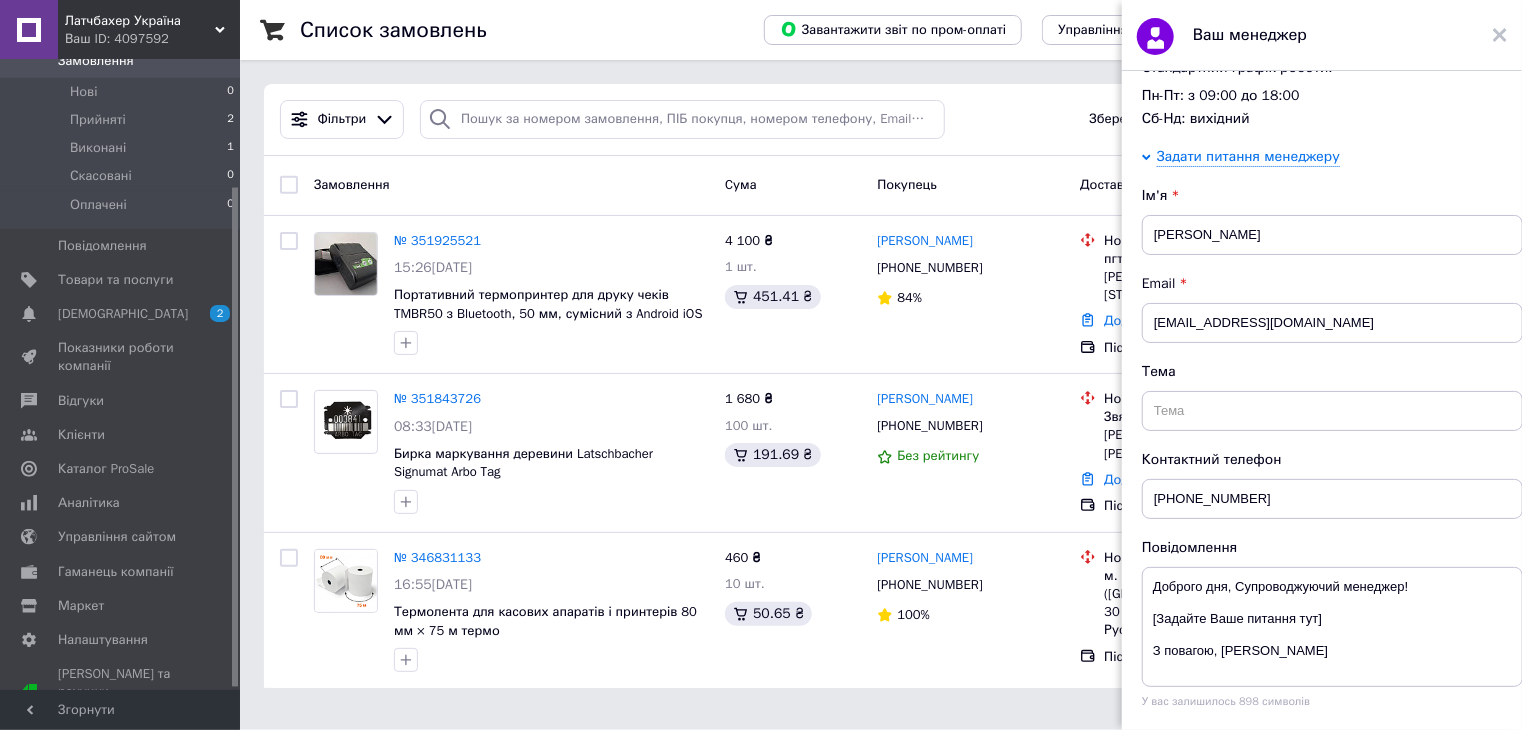 scroll, scrollTop: 403, scrollLeft: 0, axis: vertical 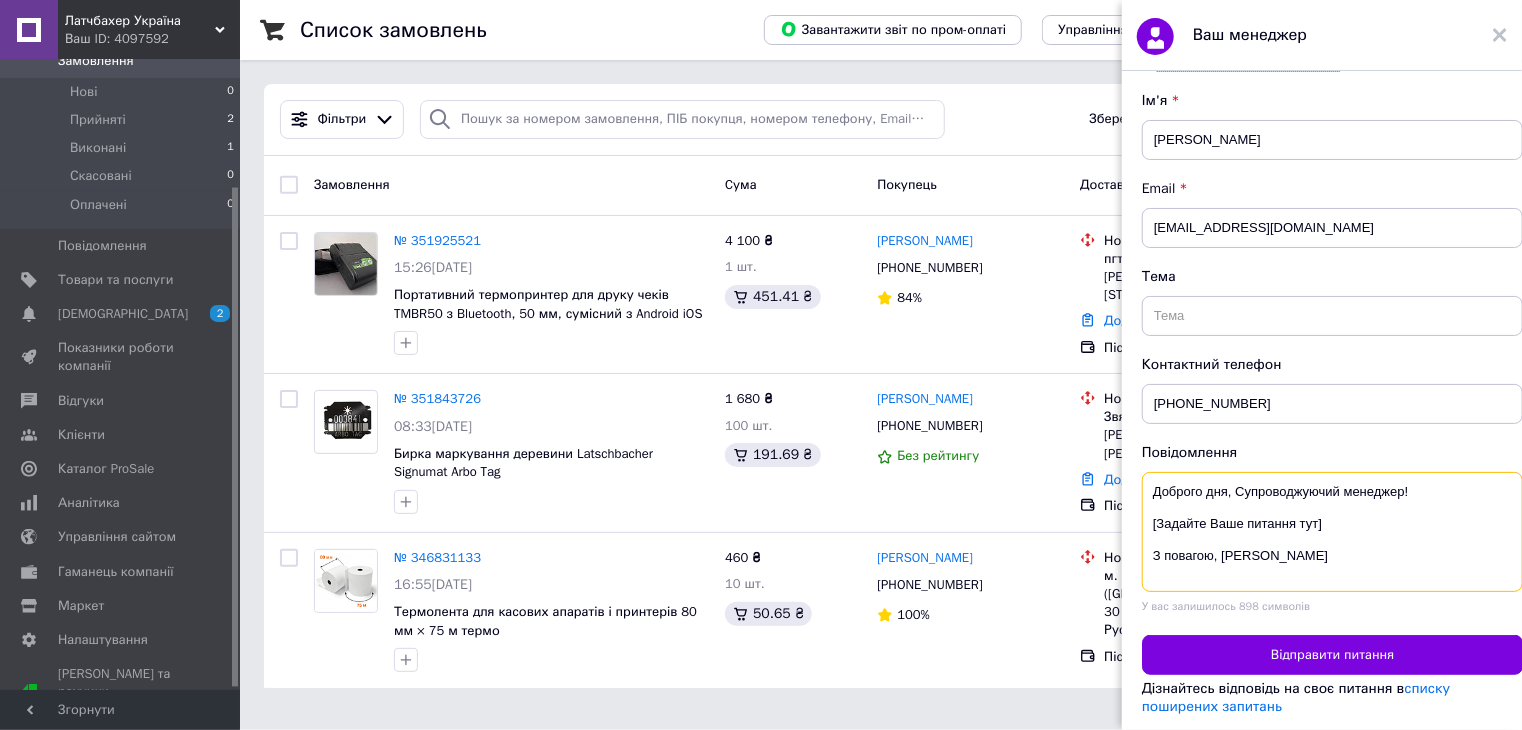 drag, startPoint x: 1149, startPoint y: 511, endPoint x: 1363, endPoint y: 522, distance: 214.28252 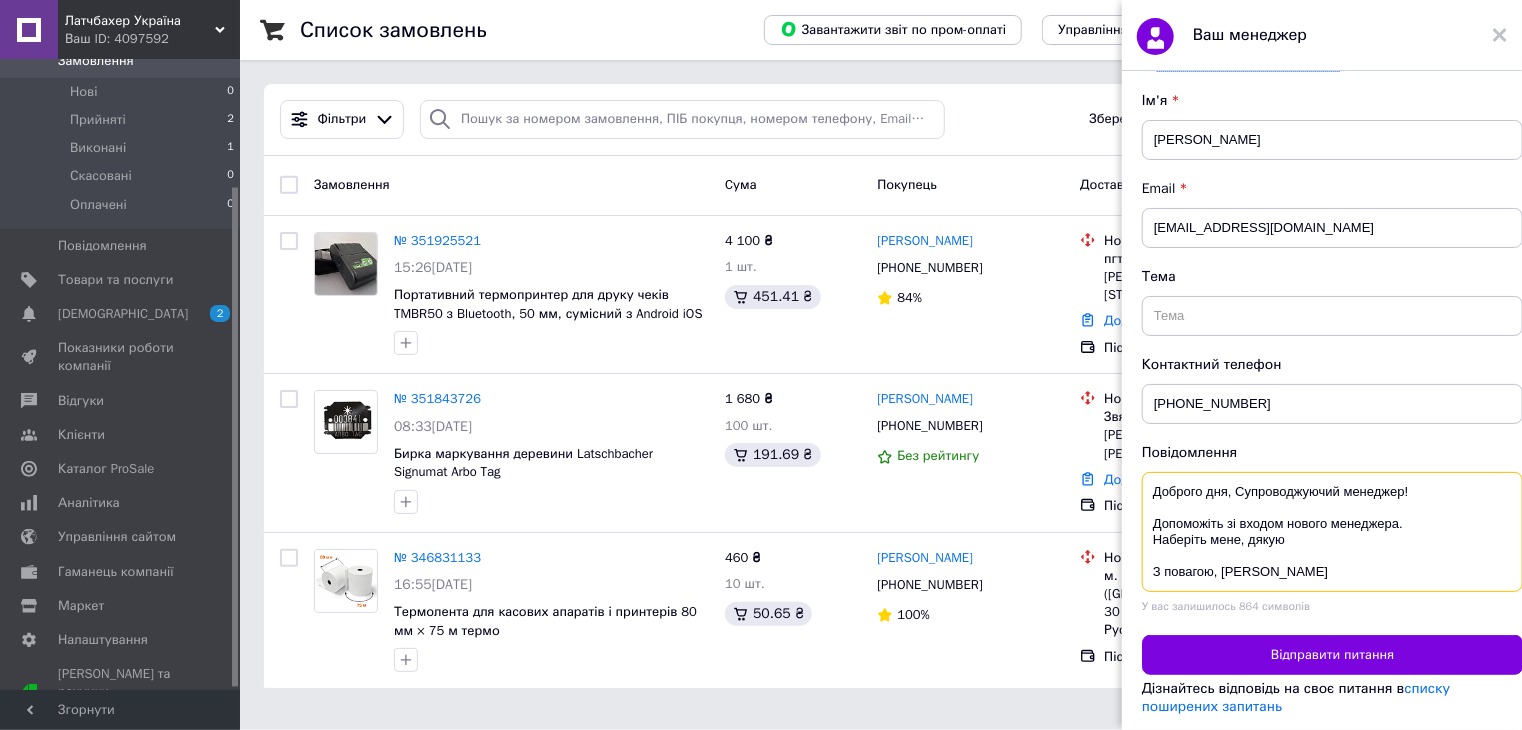type on "Доброго дня, Супроводжуючий менеджер!
Допоможіть зі входом нового менеджера.
Наберіть мене, дякую
З повагою, Олена Караваева" 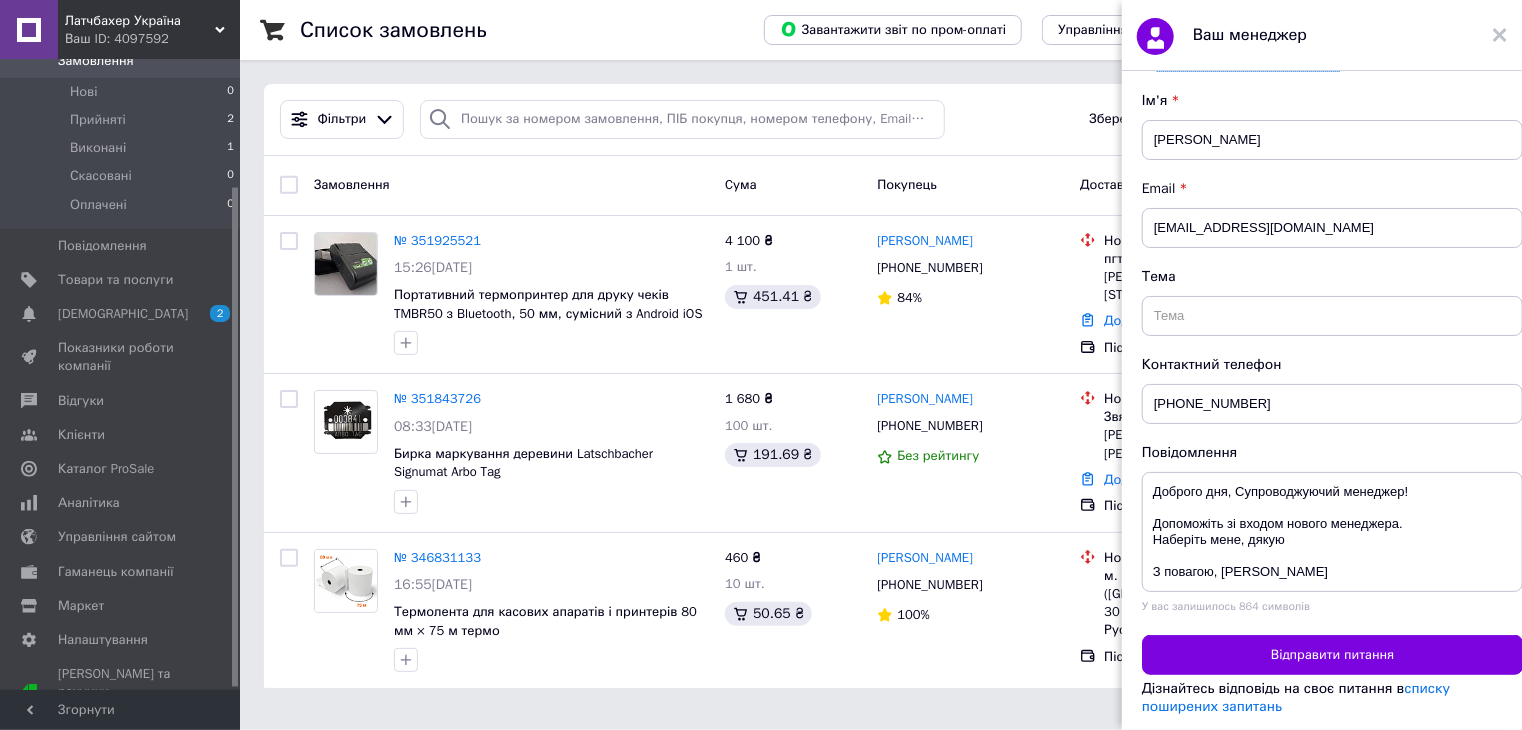 click on "Відправити питання" at bounding box center [1332, 655] 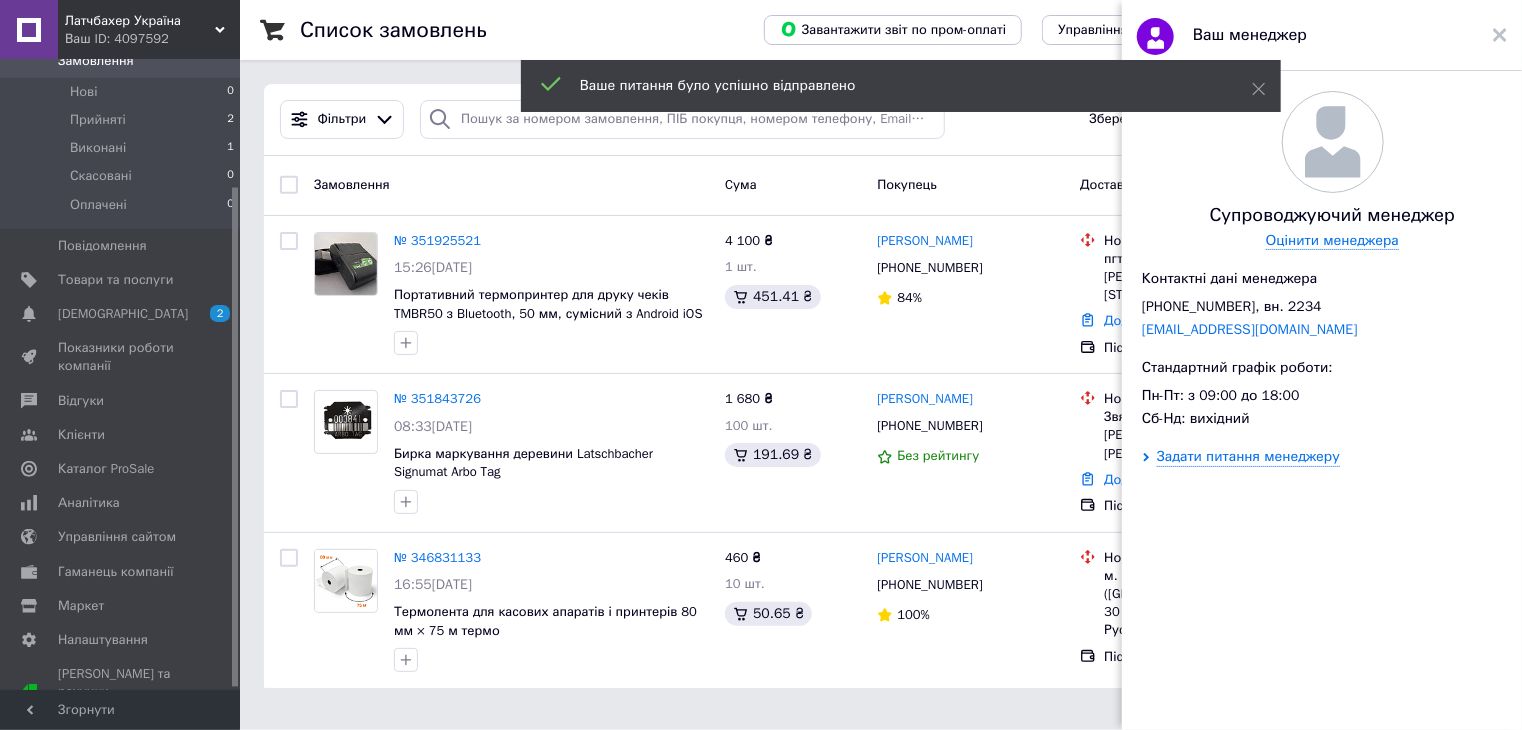 scroll, scrollTop: 0, scrollLeft: 0, axis: both 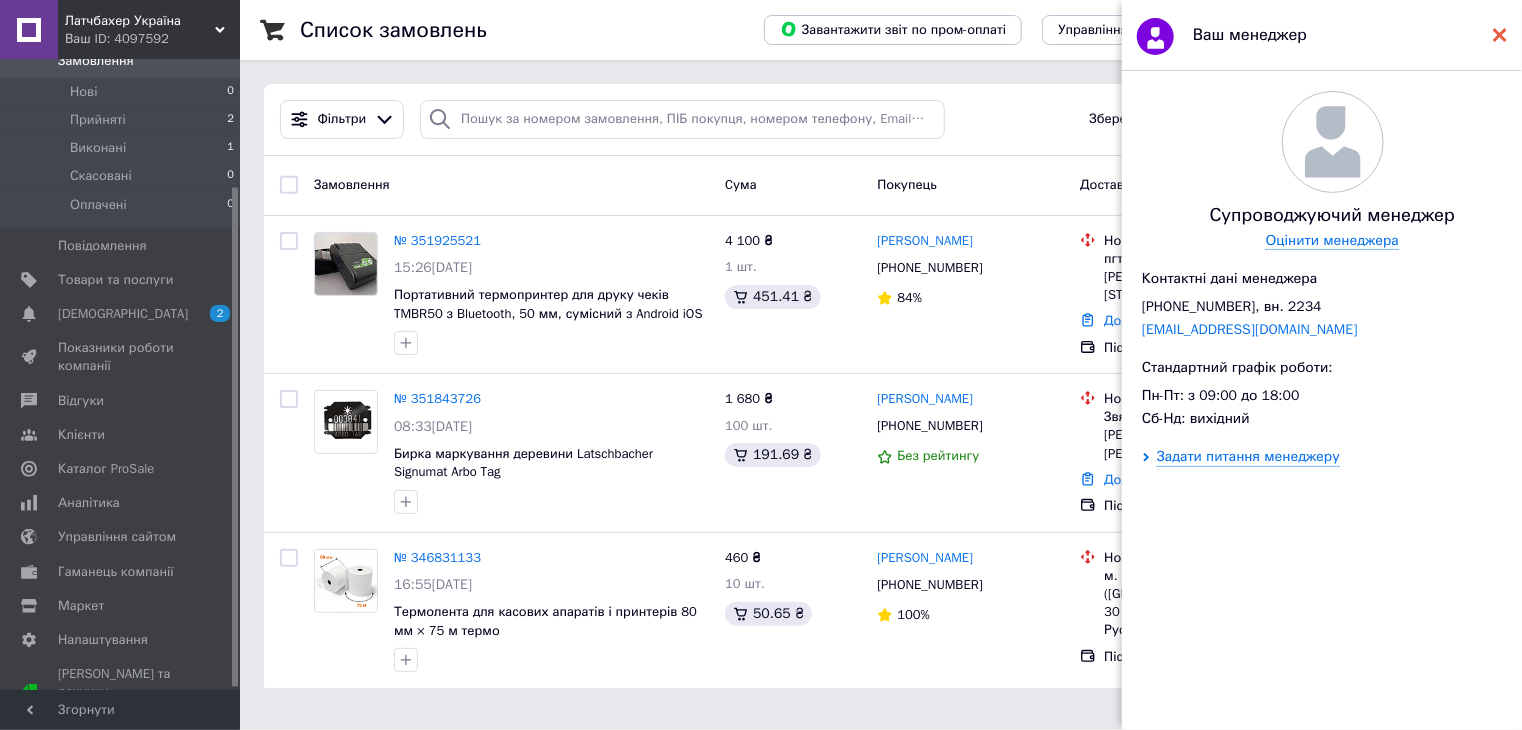 click 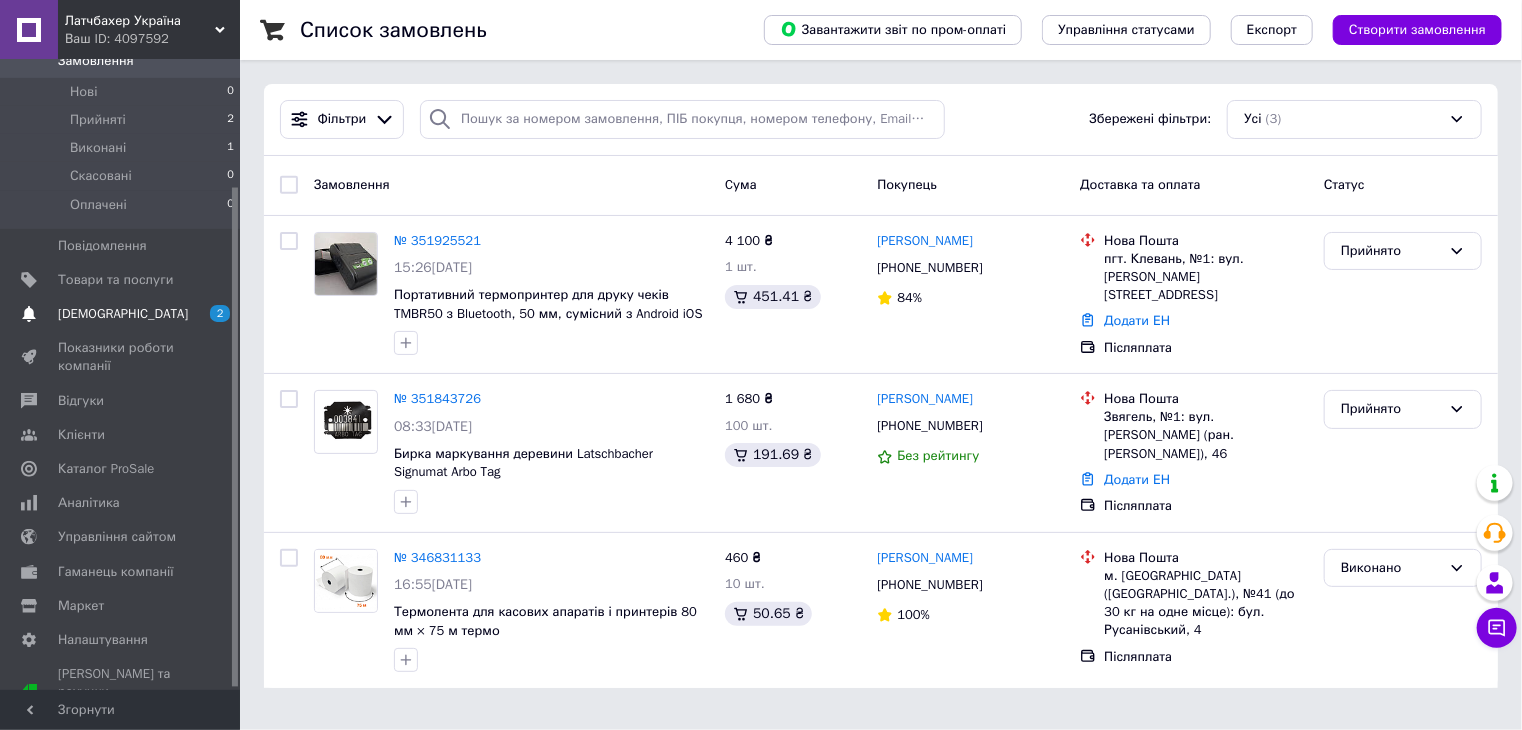 click on "[DEMOGRAPHIC_DATA]" at bounding box center [121, 314] 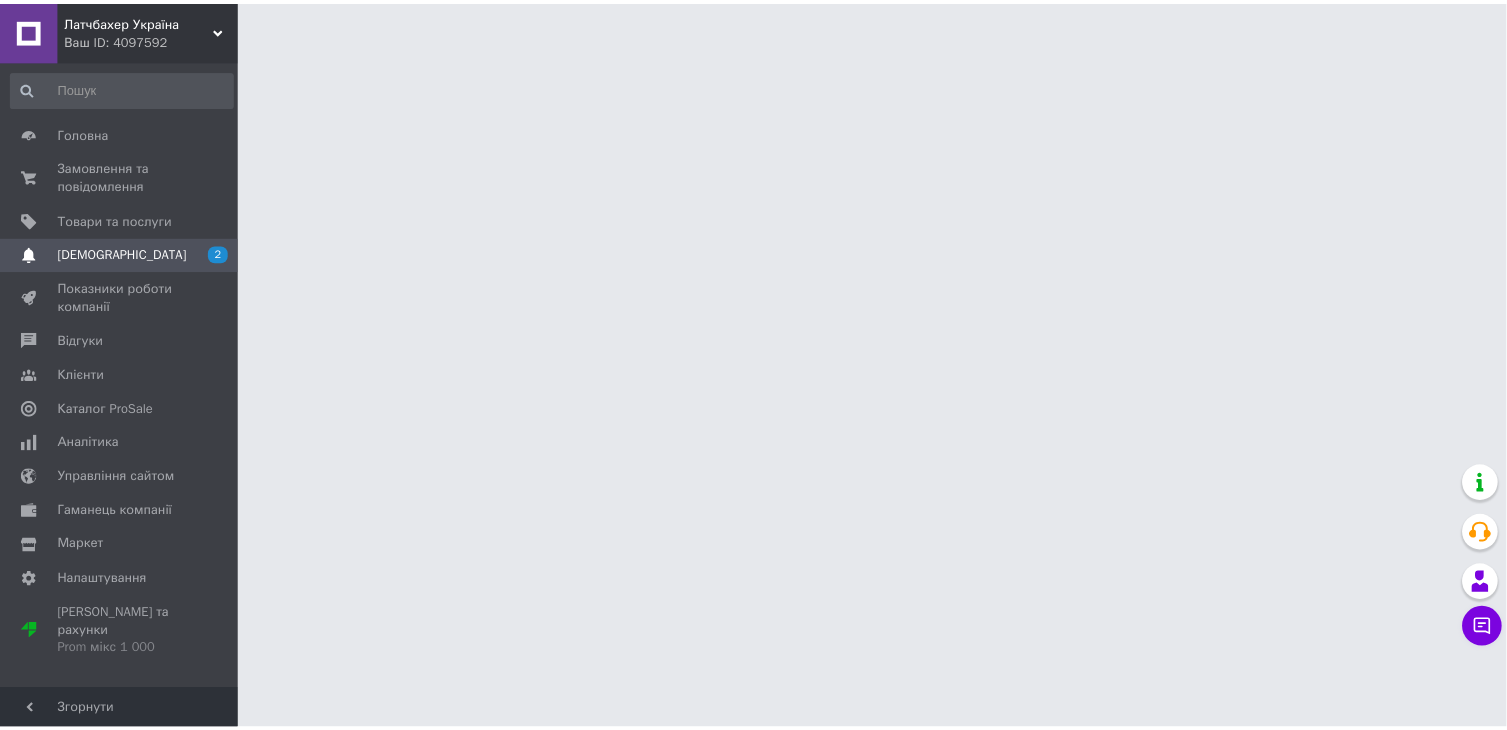 scroll, scrollTop: 0, scrollLeft: 0, axis: both 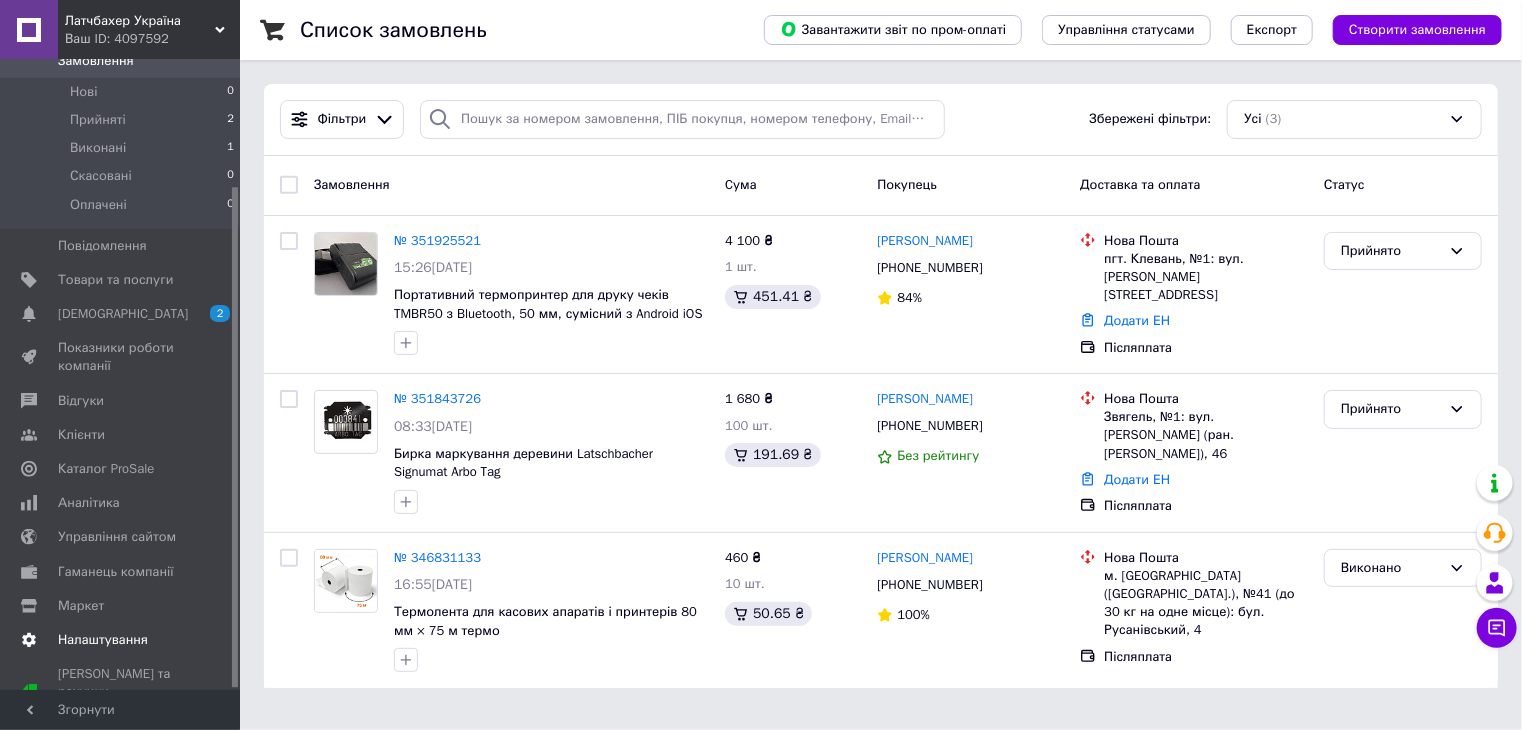 click on "Налаштування" at bounding box center (103, 640) 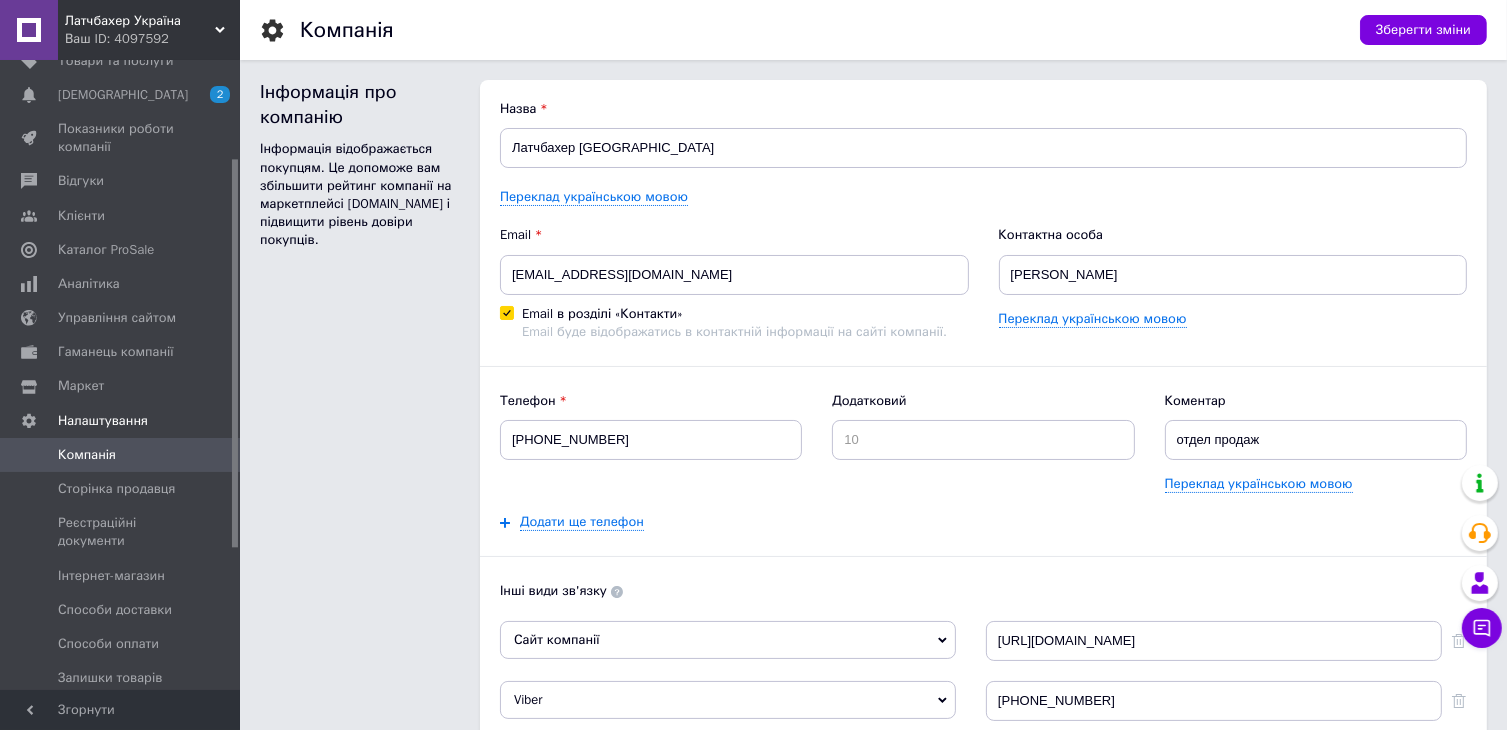 scroll, scrollTop: 0, scrollLeft: 0, axis: both 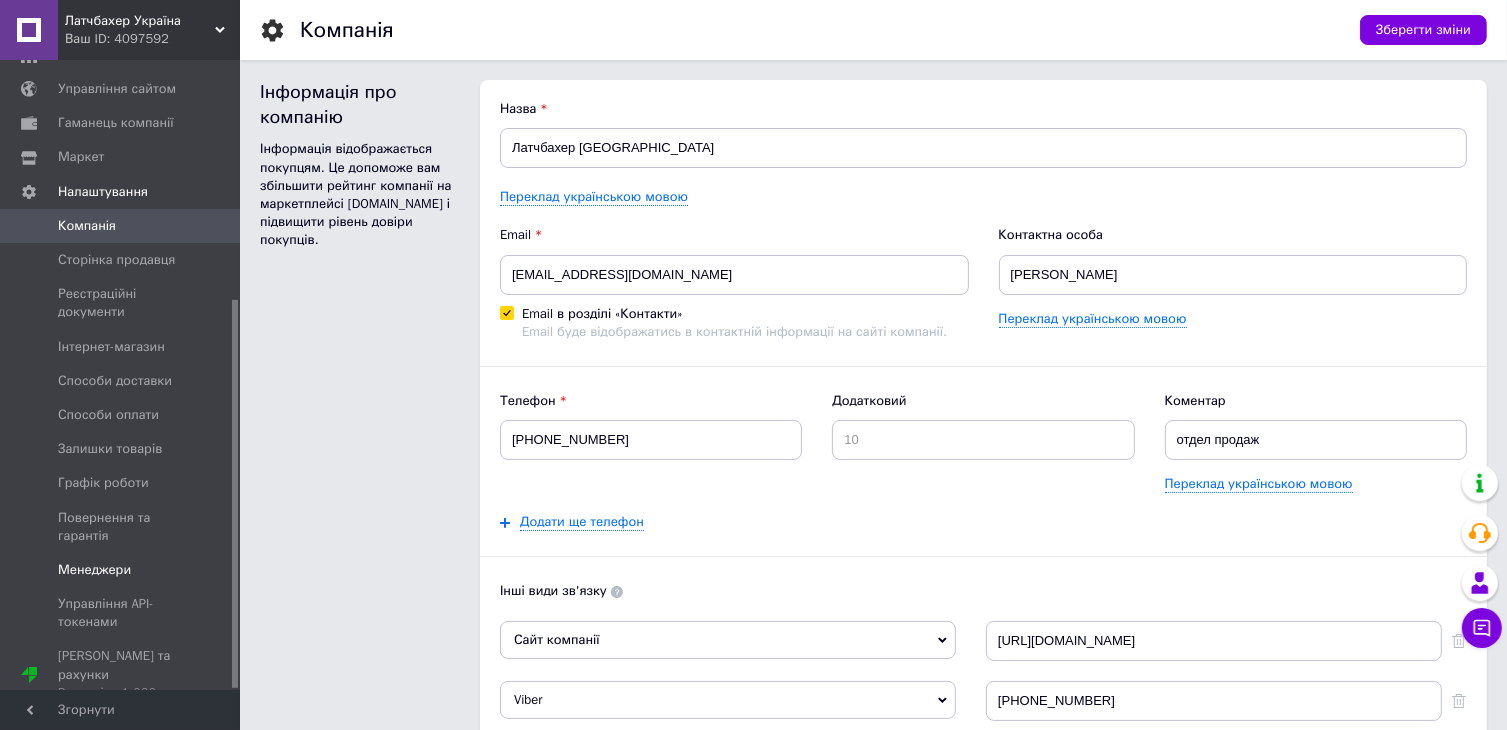 click on "Менеджери" at bounding box center (94, 570) 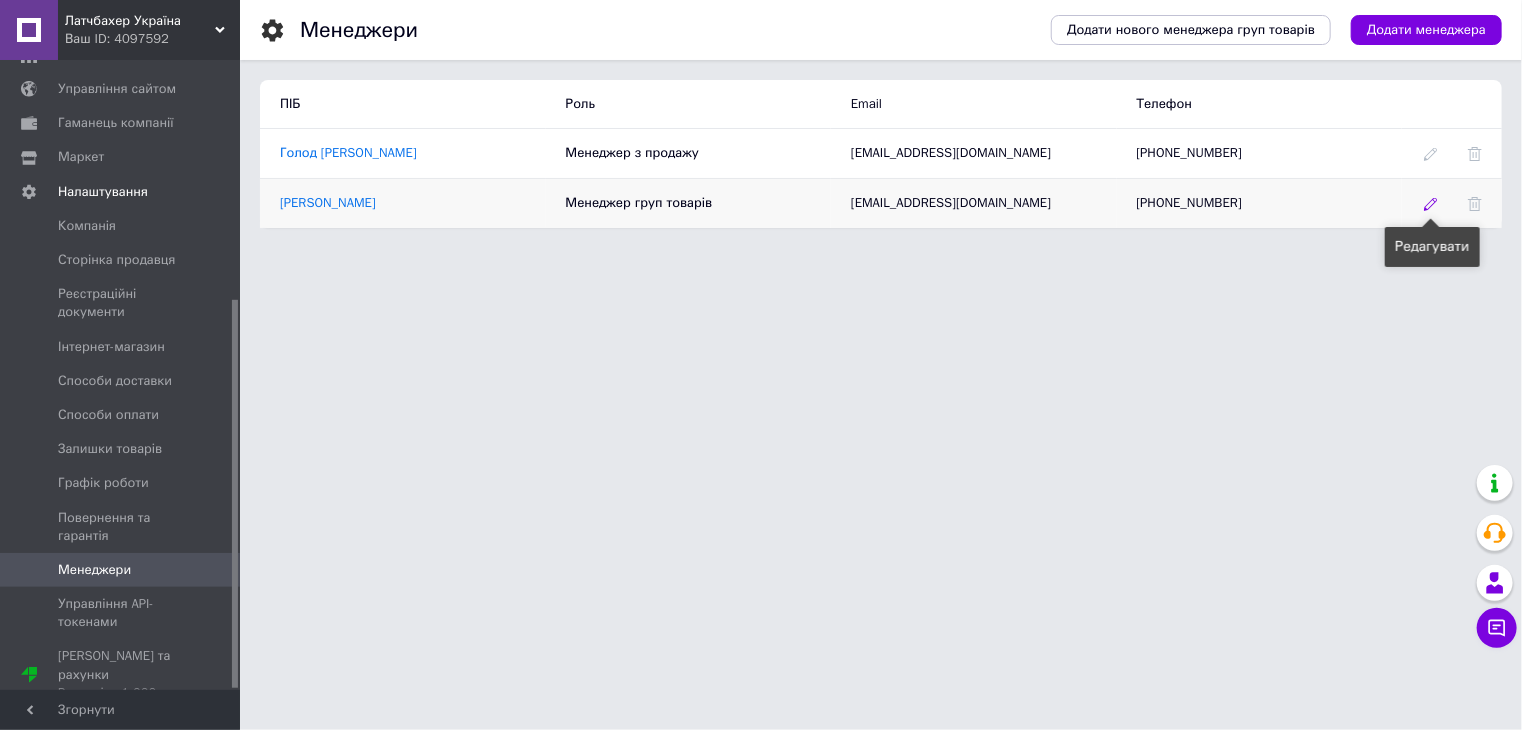 click 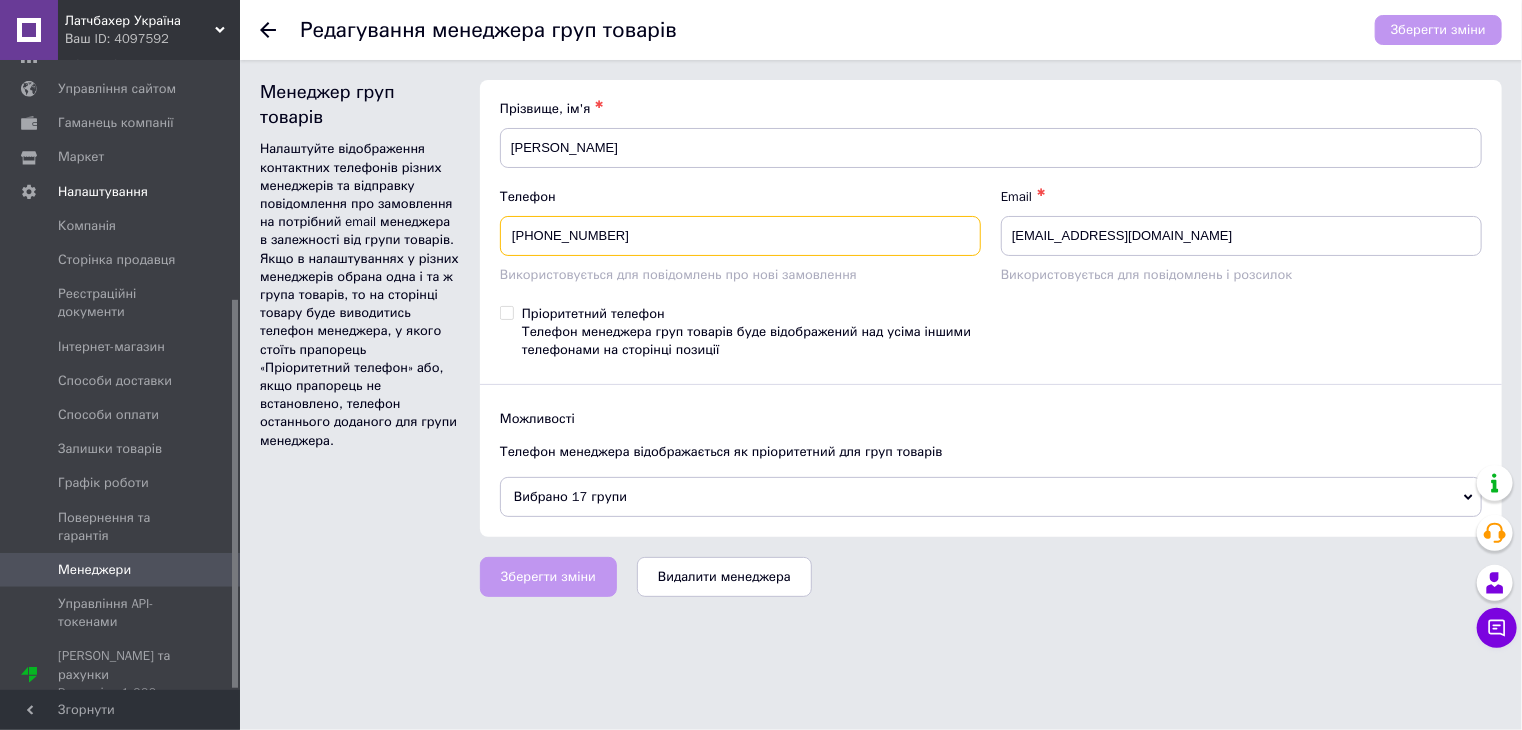 click on "[PHONE_NUMBER]" at bounding box center (740, 236) 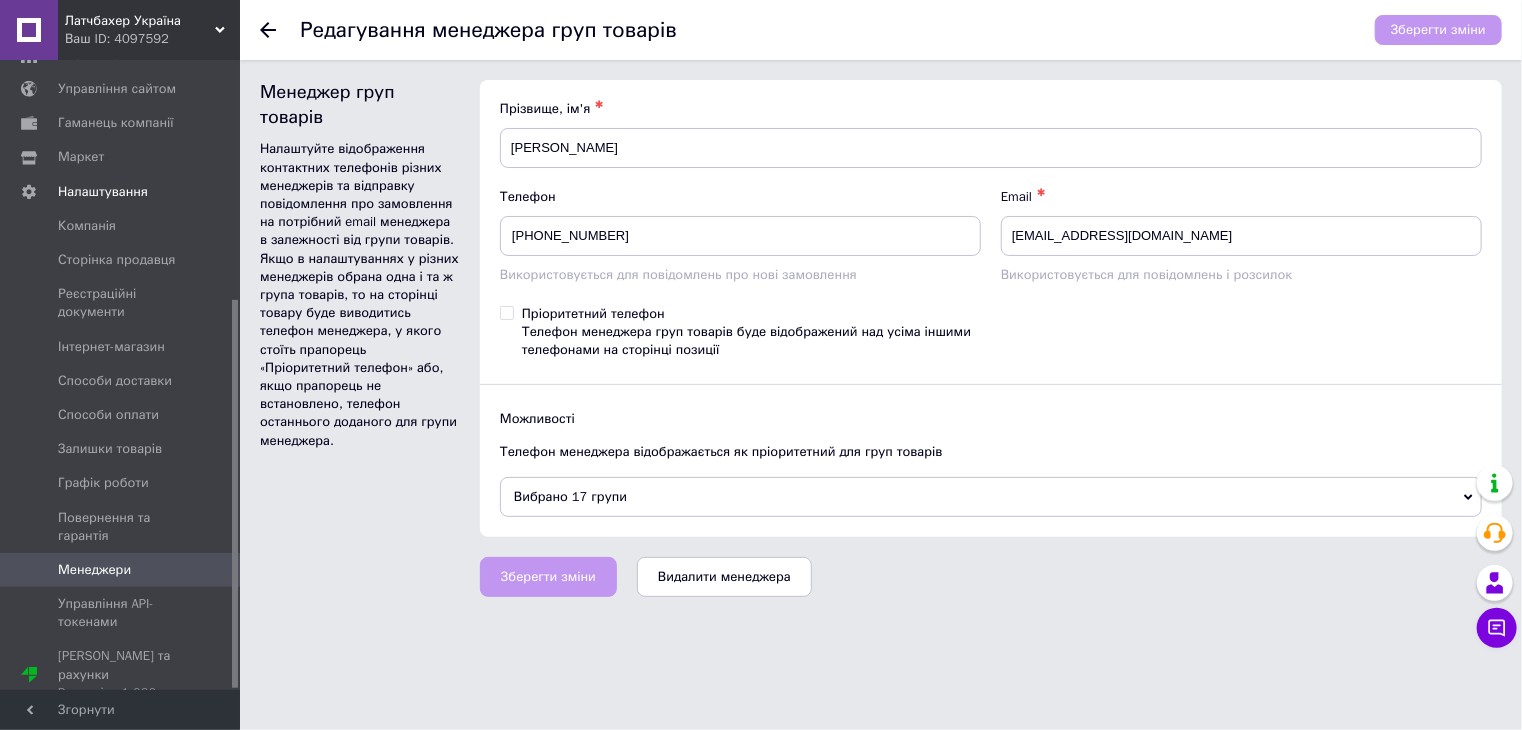 click on "Зберегти зміни" at bounding box center [1428, 30] 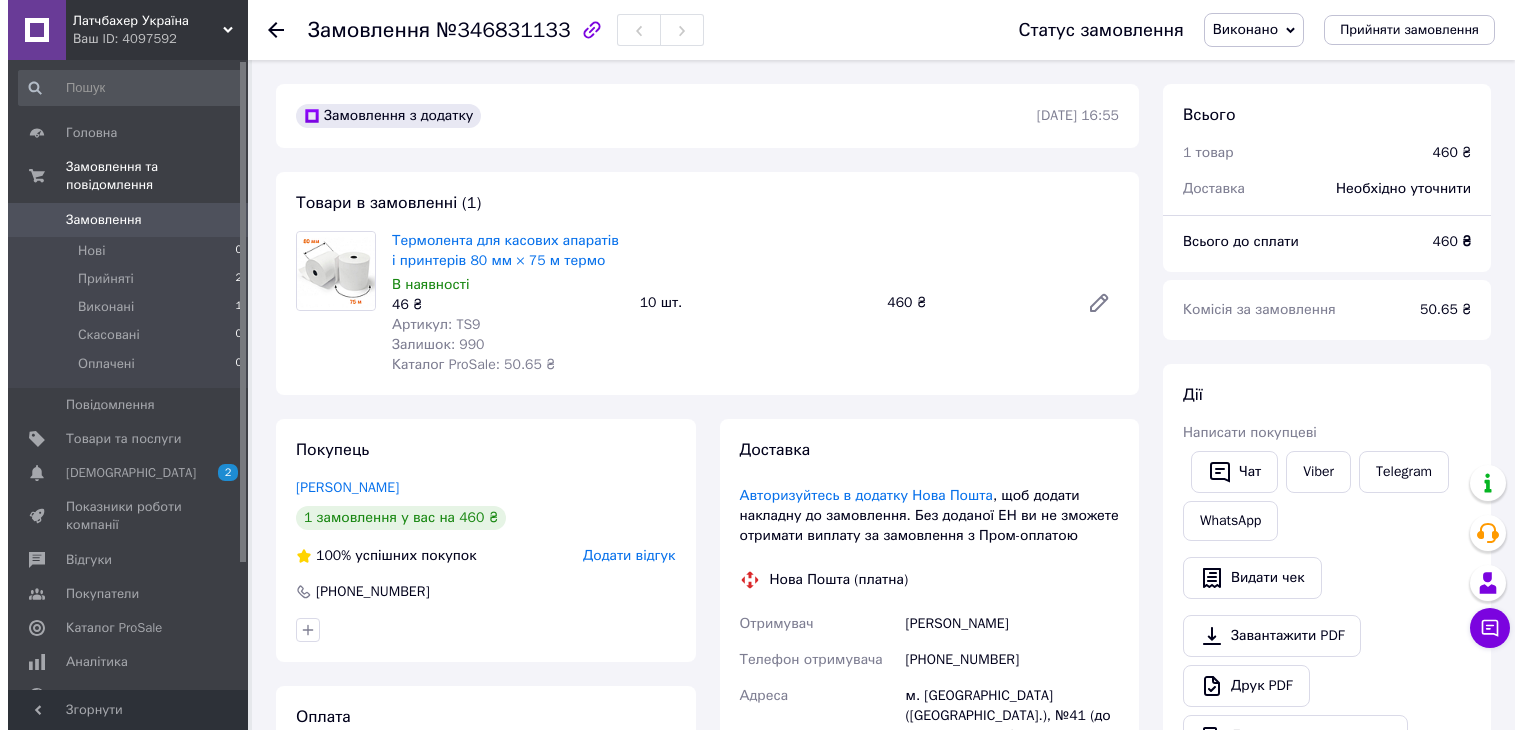 scroll, scrollTop: 0, scrollLeft: 0, axis: both 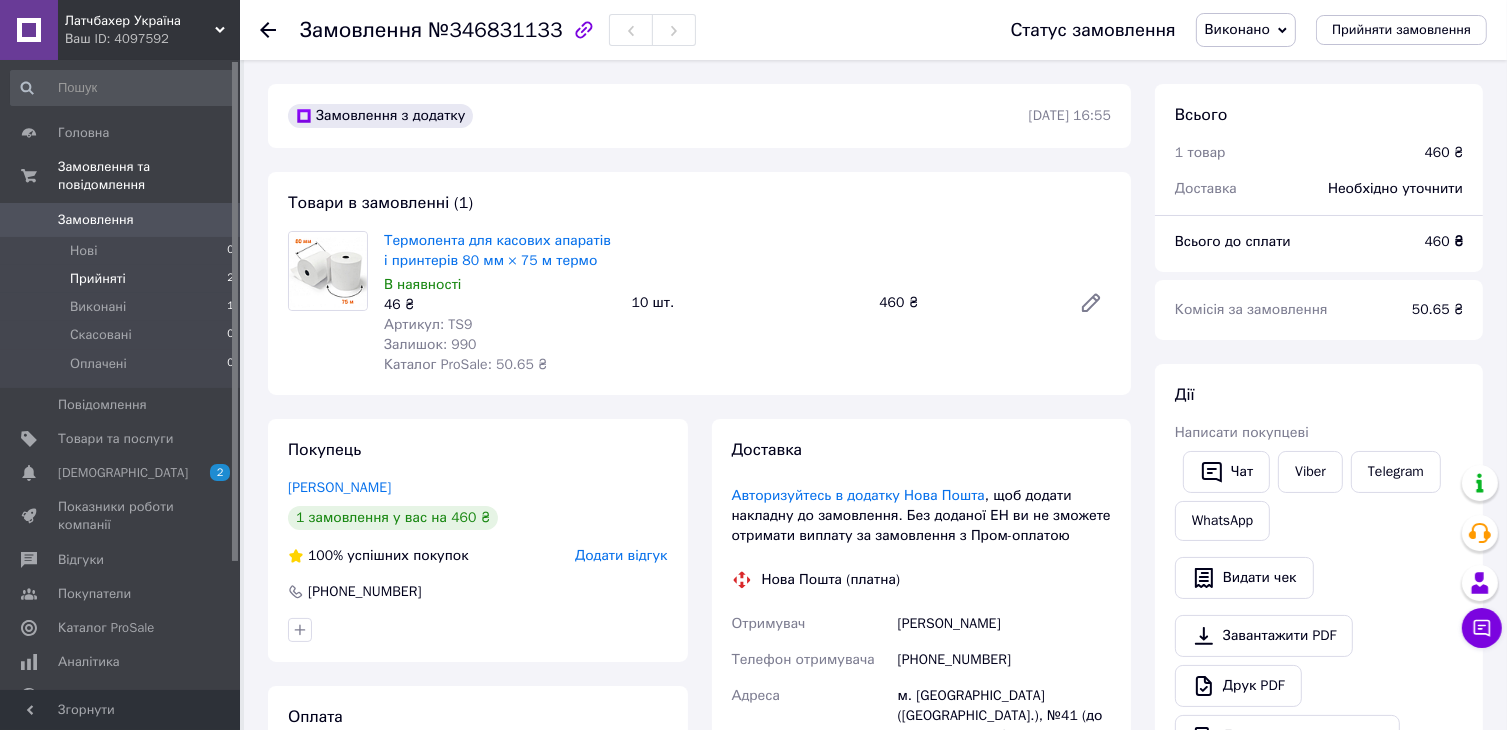 click on "Прийняті" at bounding box center [98, 279] 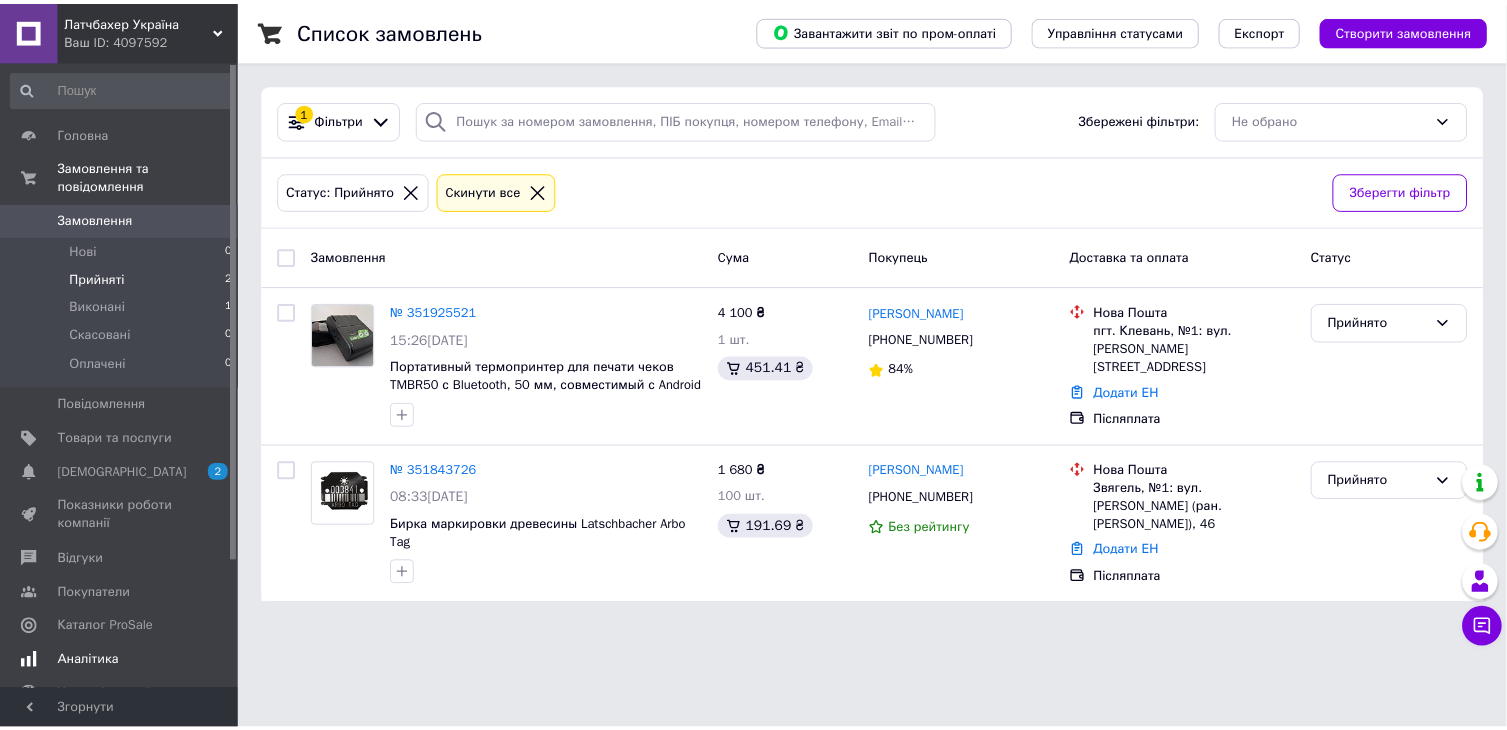scroll, scrollTop: 160, scrollLeft: 0, axis: vertical 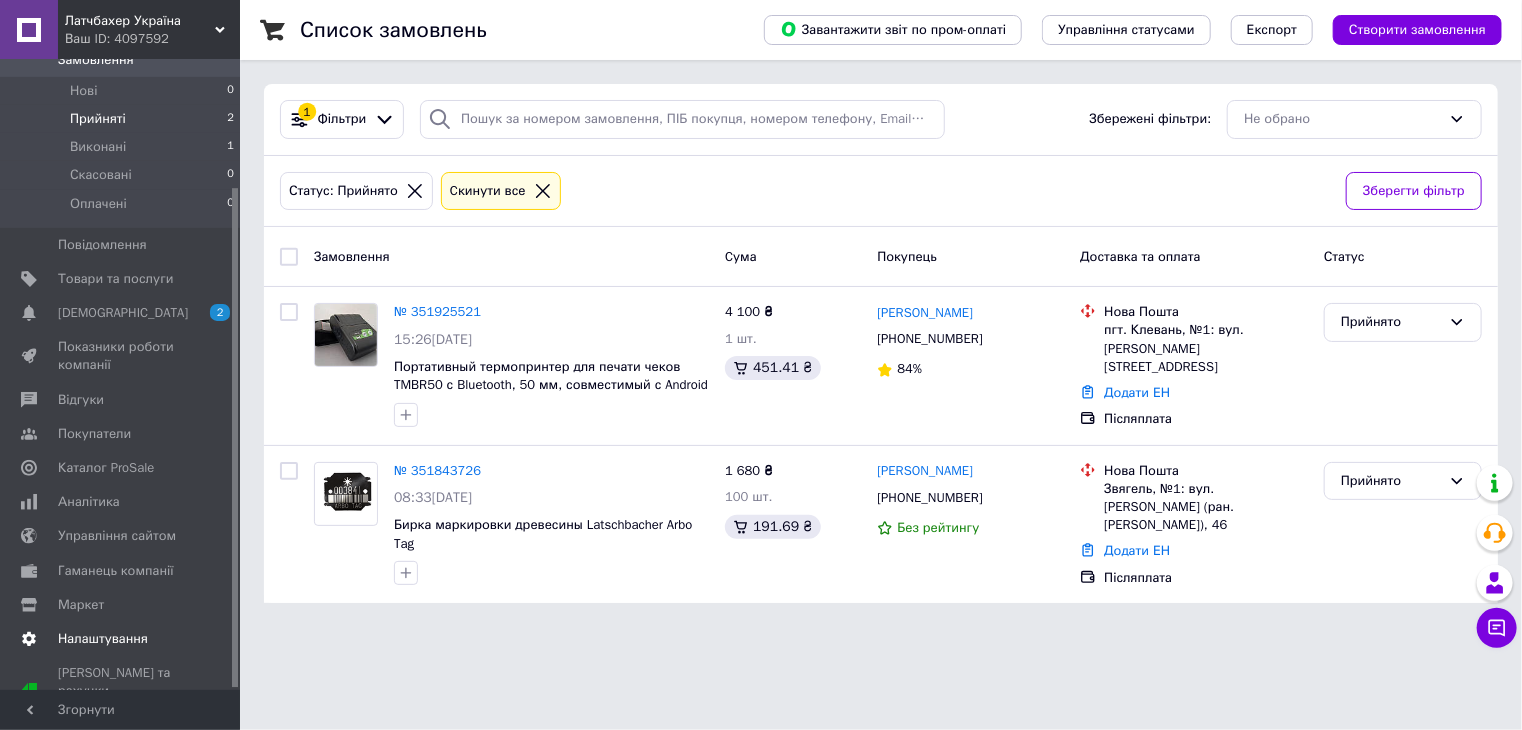 click on "Налаштування" at bounding box center (103, 639) 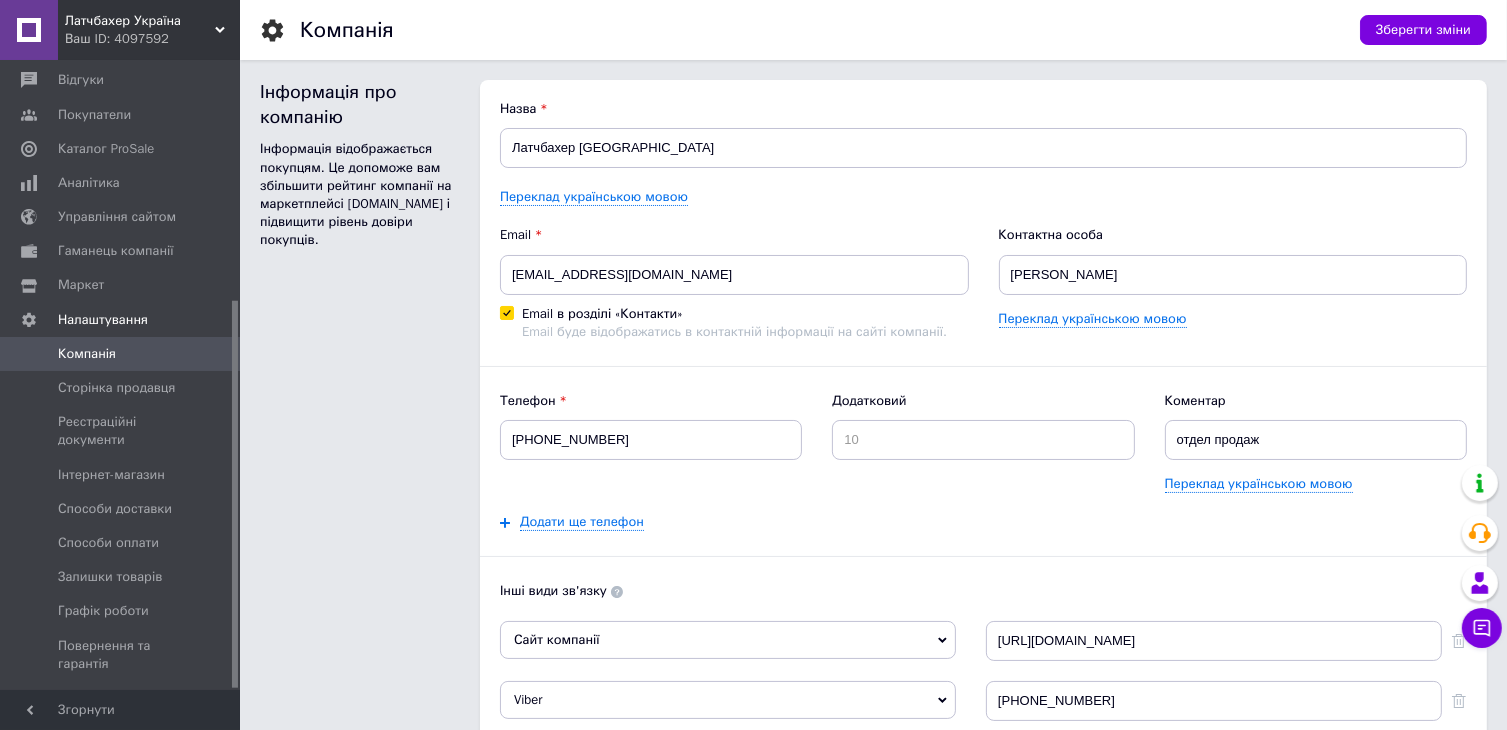scroll, scrollTop: 389, scrollLeft: 0, axis: vertical 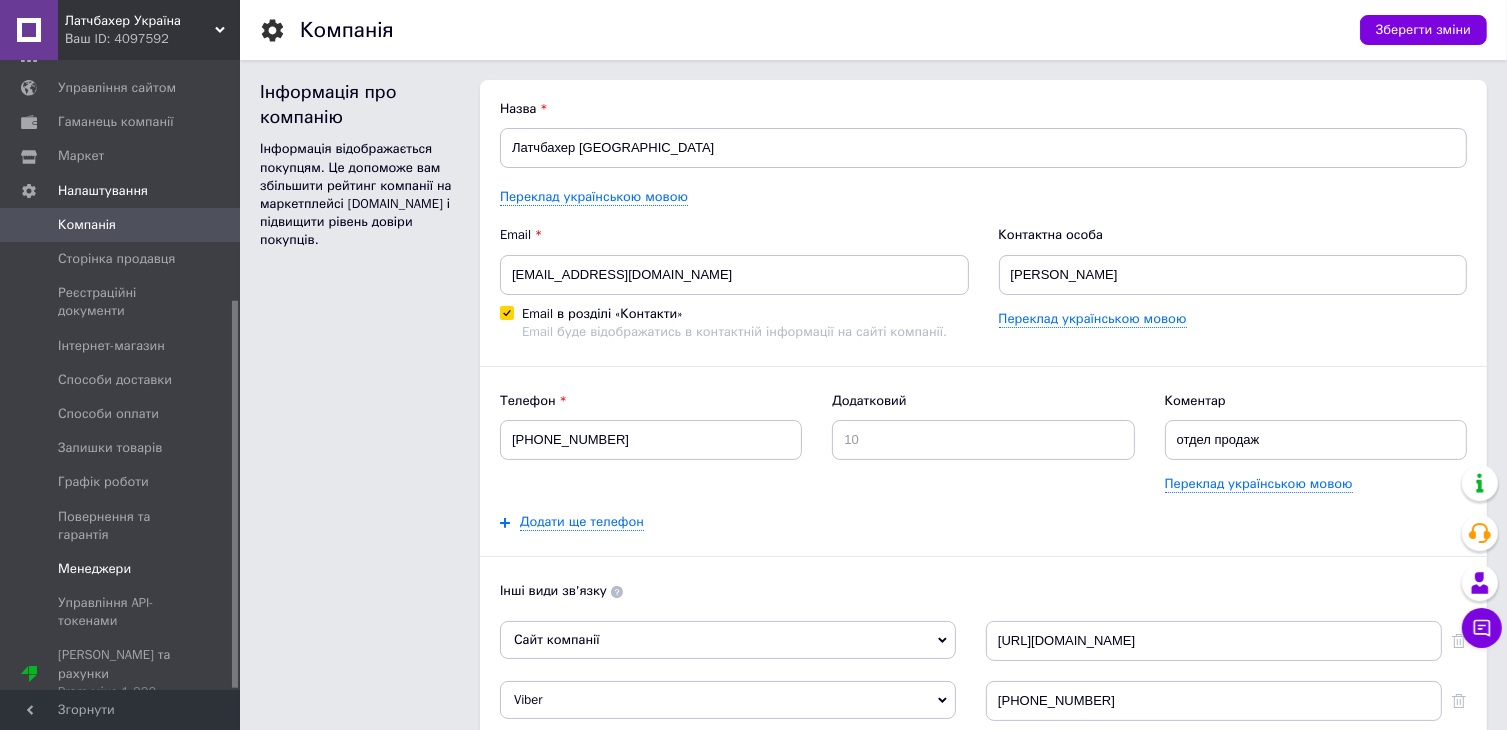 click on "Менеджери" at bounding box center [94, 569] 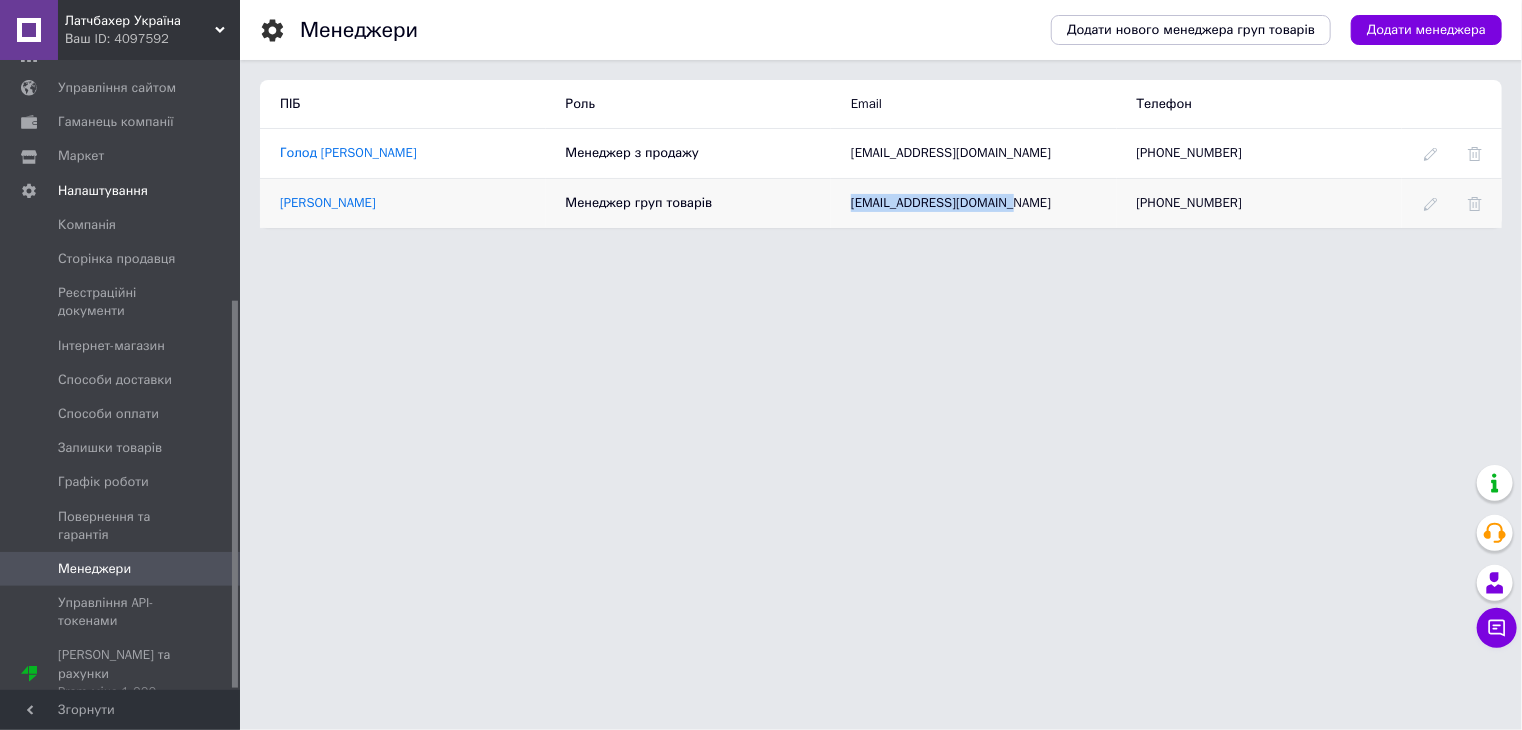 drag, startPoint x: 1012, startPoint y: 208, endPoint x: 852, endPoint y: 213, distance: 160.07811 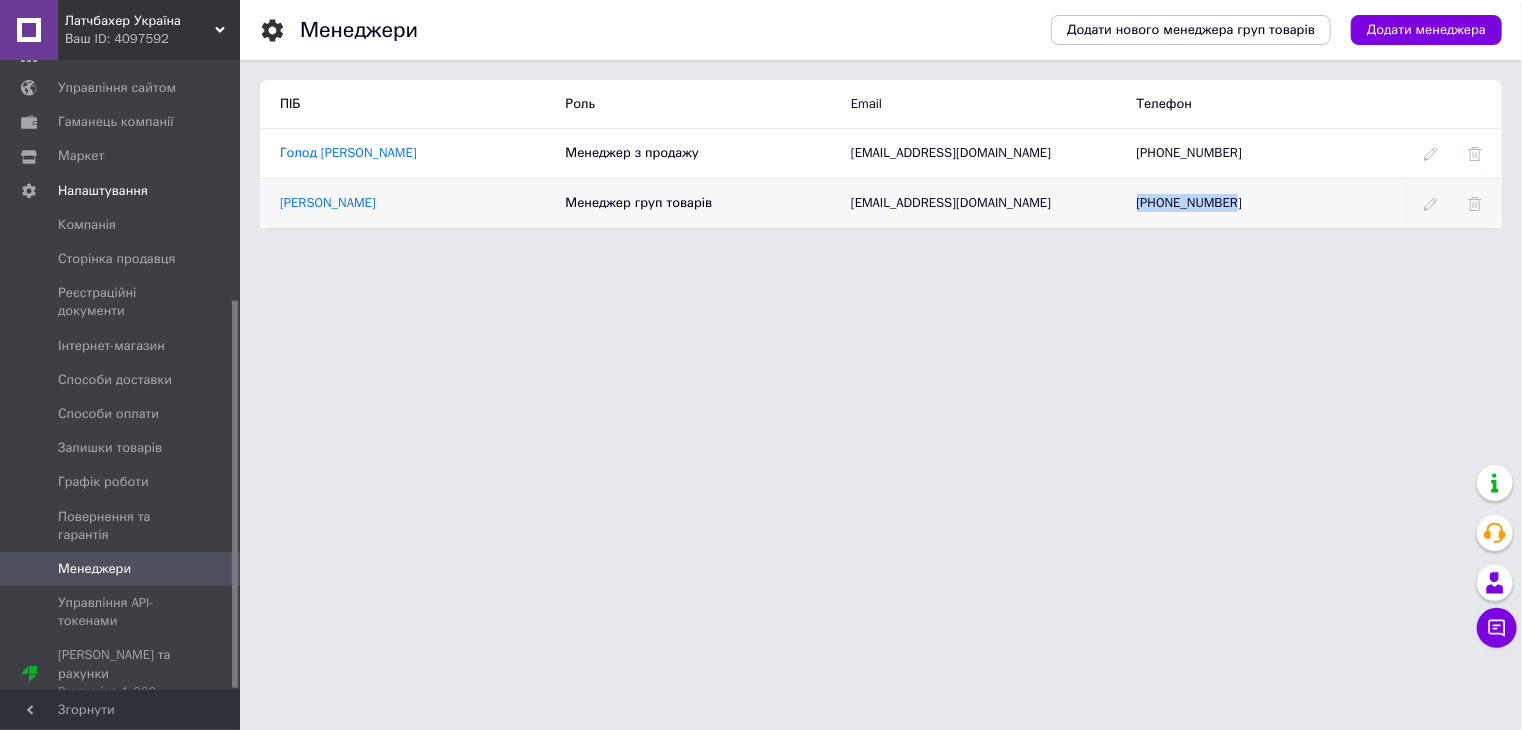 drag, startPoint x: 1242, startPoint y: 205, endPoint x: 1134, endPoint y: 209, distance: 108.07405 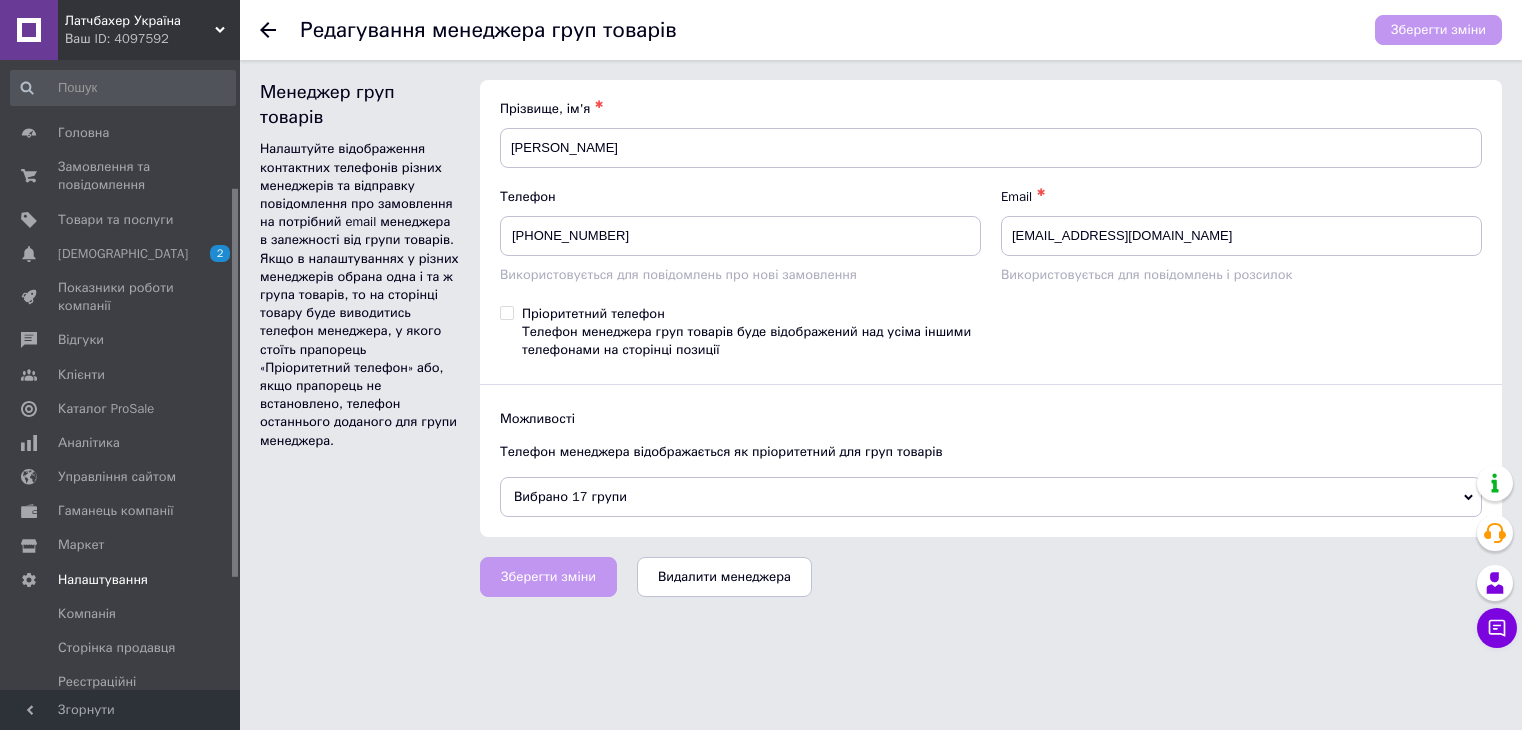 scroll, scrollTop: 0, scrollLeft: 0, axis: both 